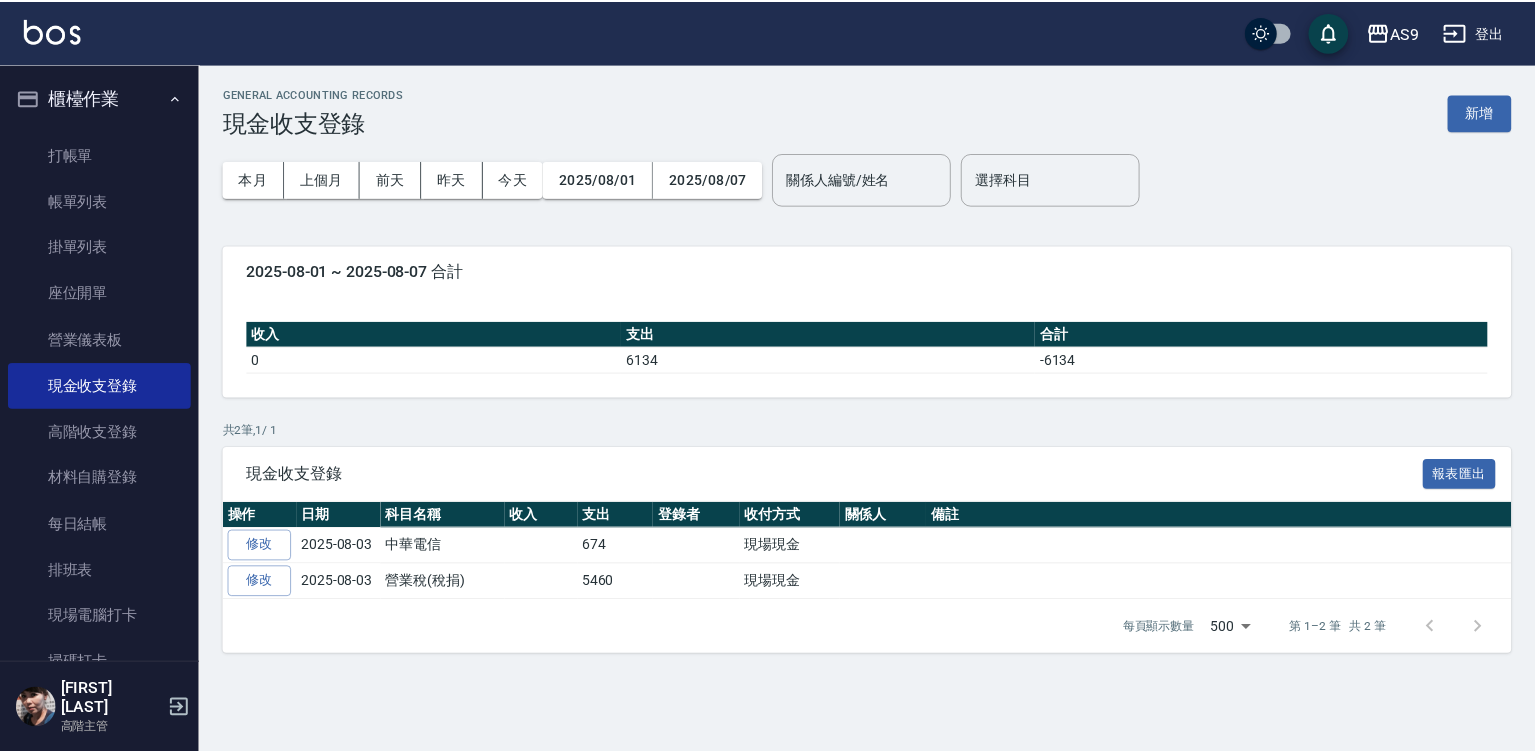 scroll, scrollTop: 0, scrollLeft: 0, axis: both 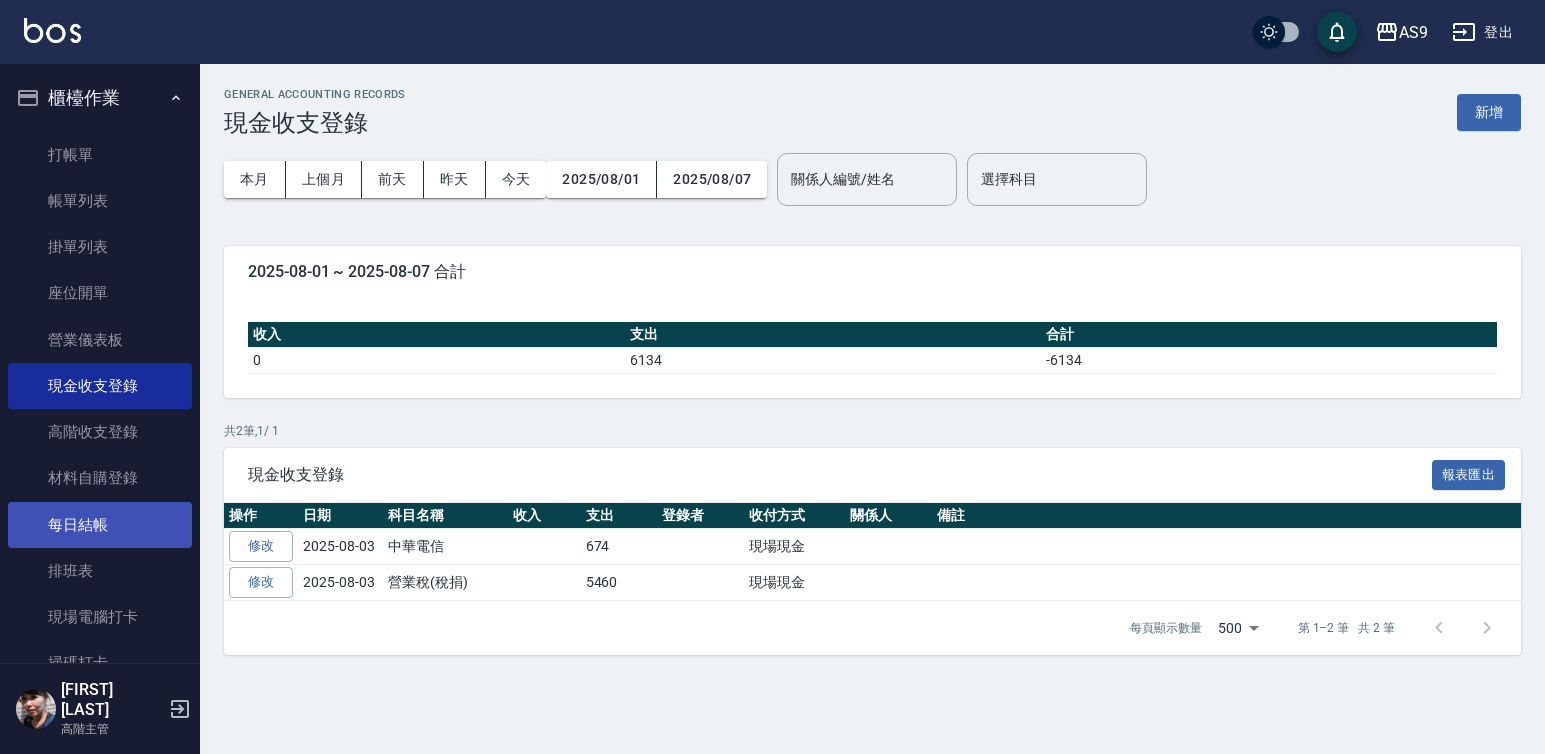 click on "每日結帳" at bounding box center (100, 525) 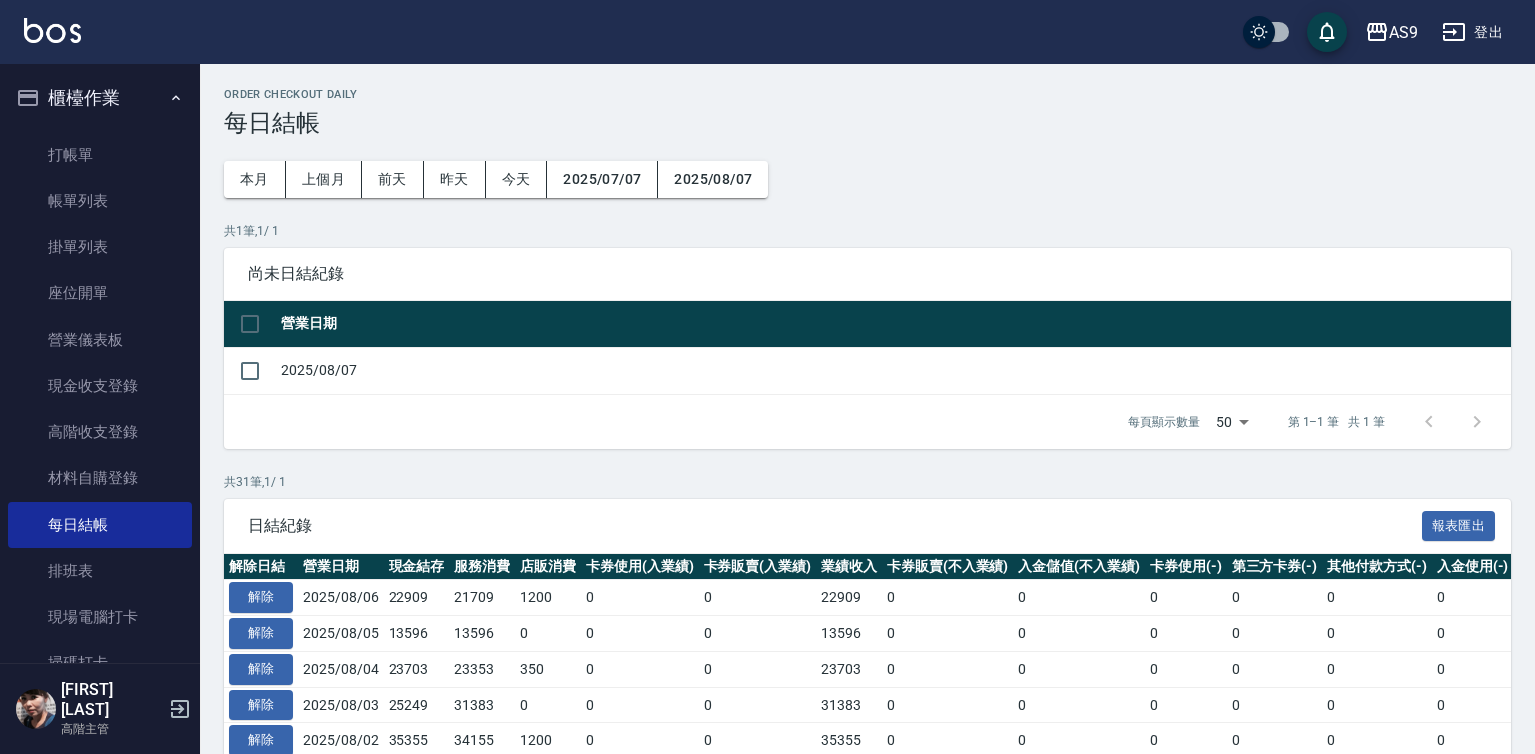 scroll, scrollTop: 200, scrollLeft: 0, axis: vertical 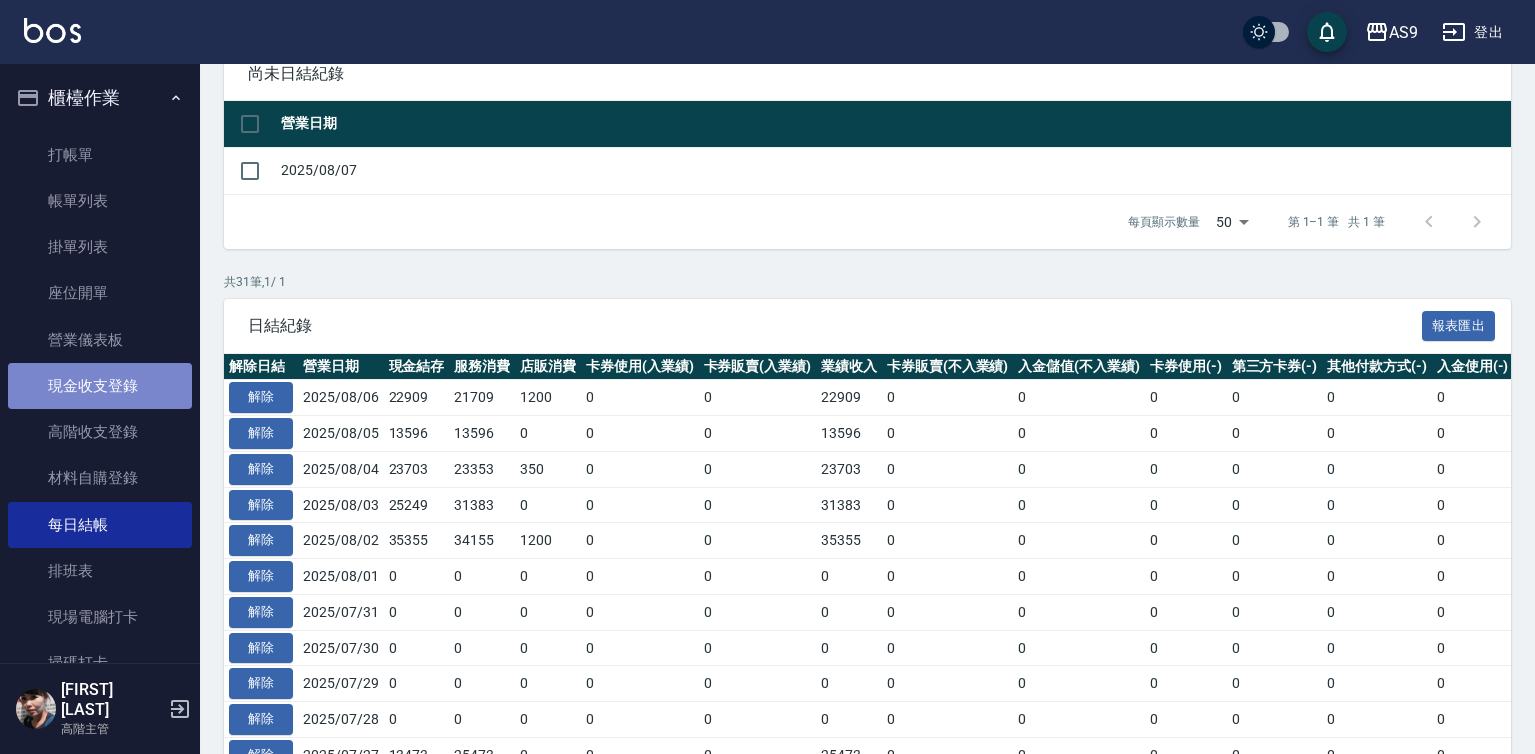 click on "現金收支登錄" at bounding box center [100, 386] 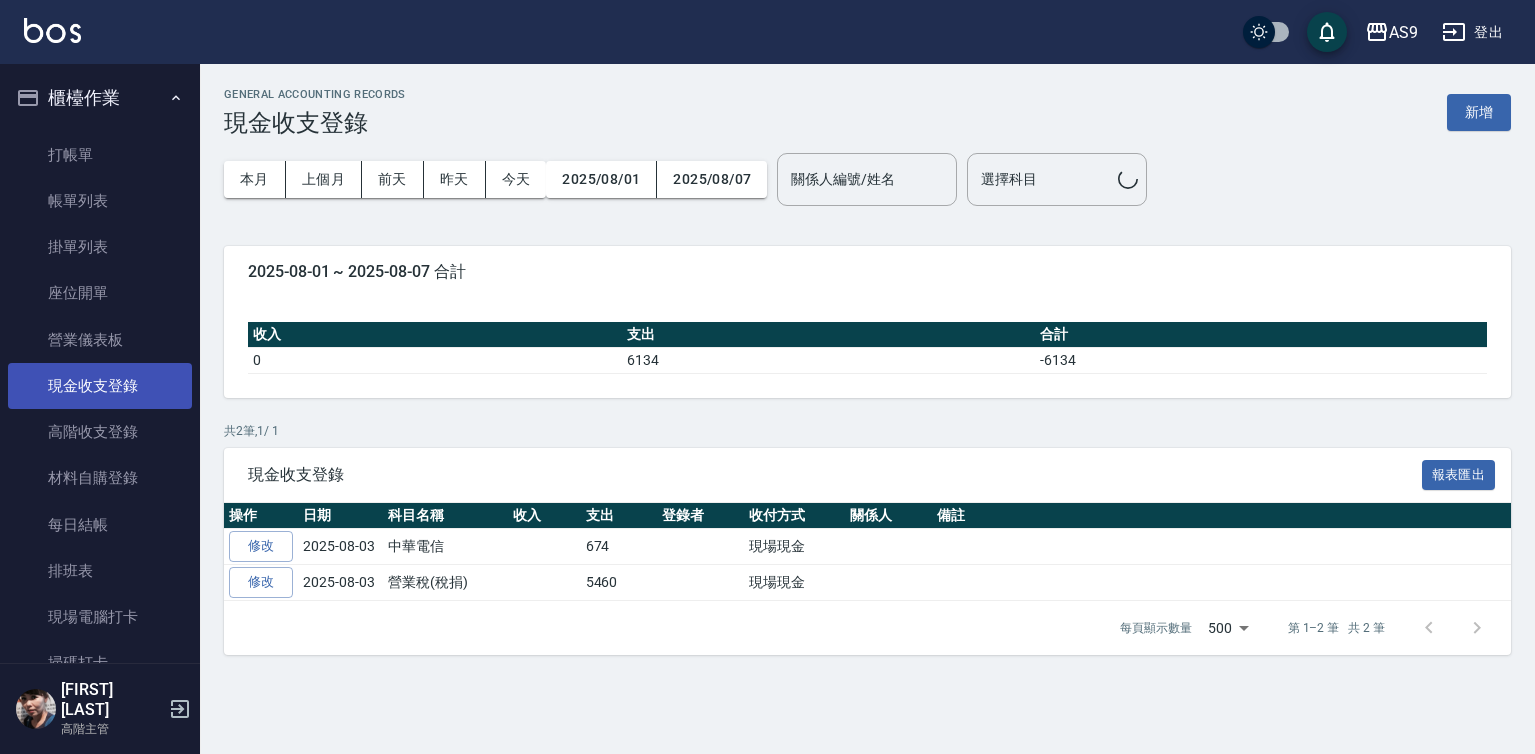 scroll, scrollTop: 0, scrollLeft: 0, axis: both 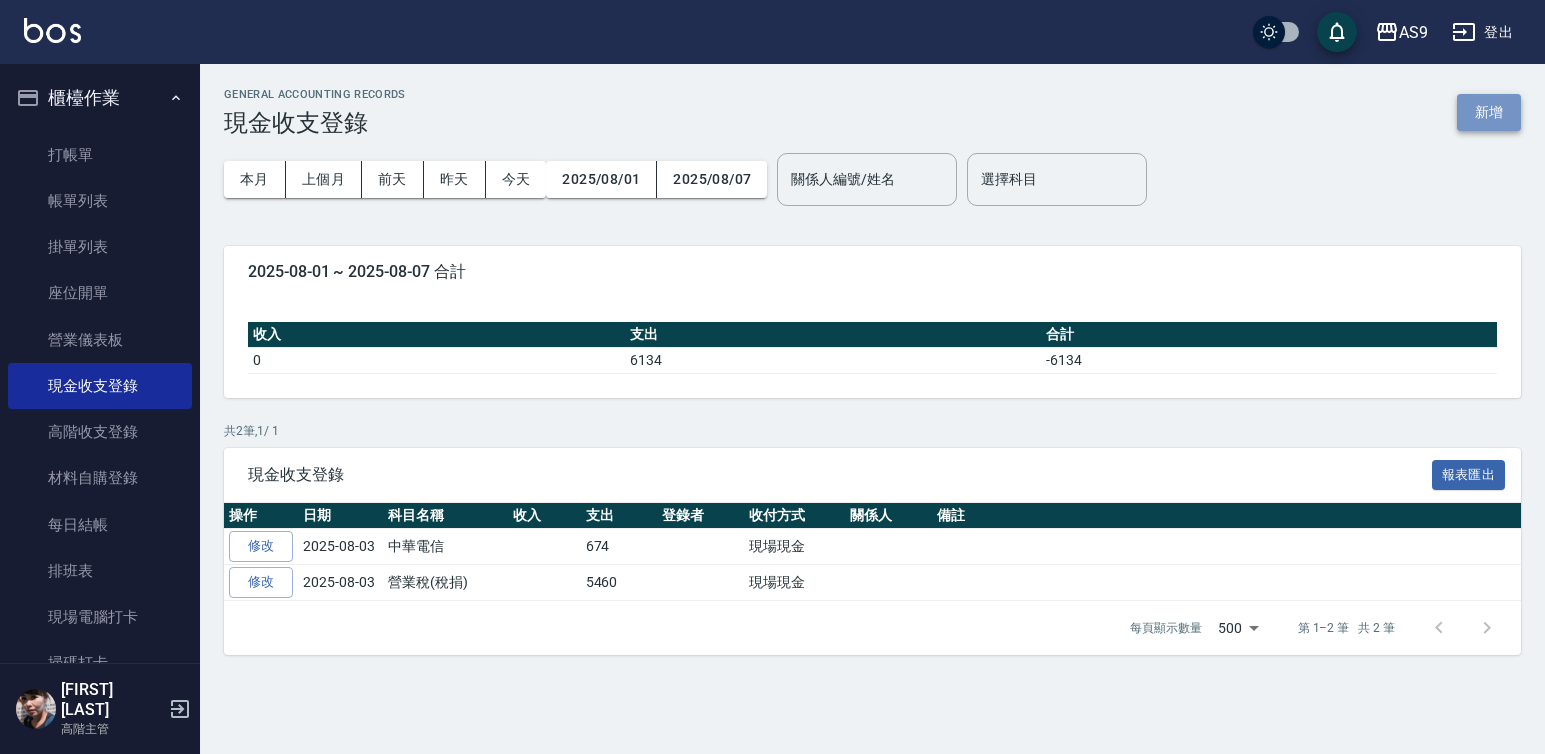 click on "新增" at bounding box center (1489, 112) 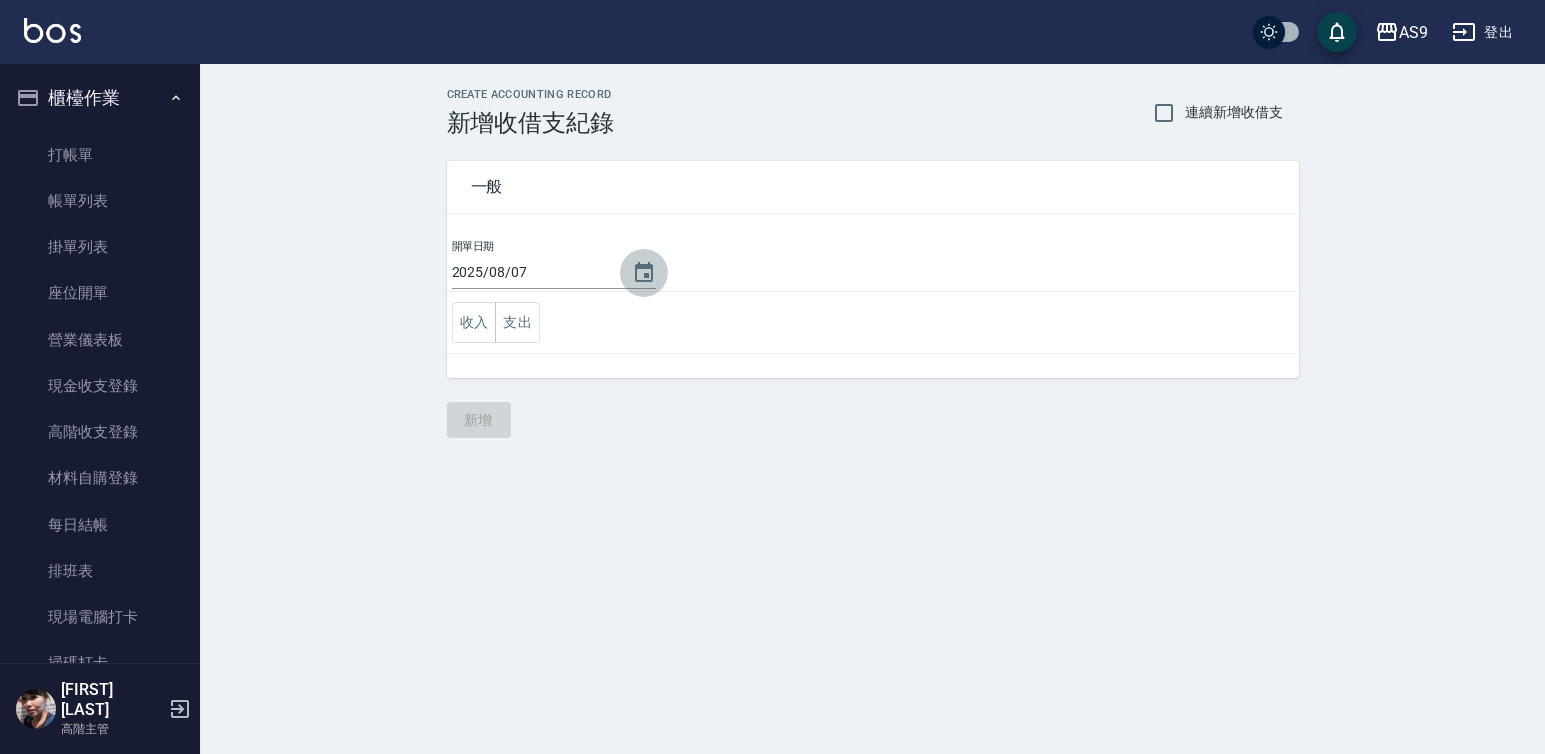 click 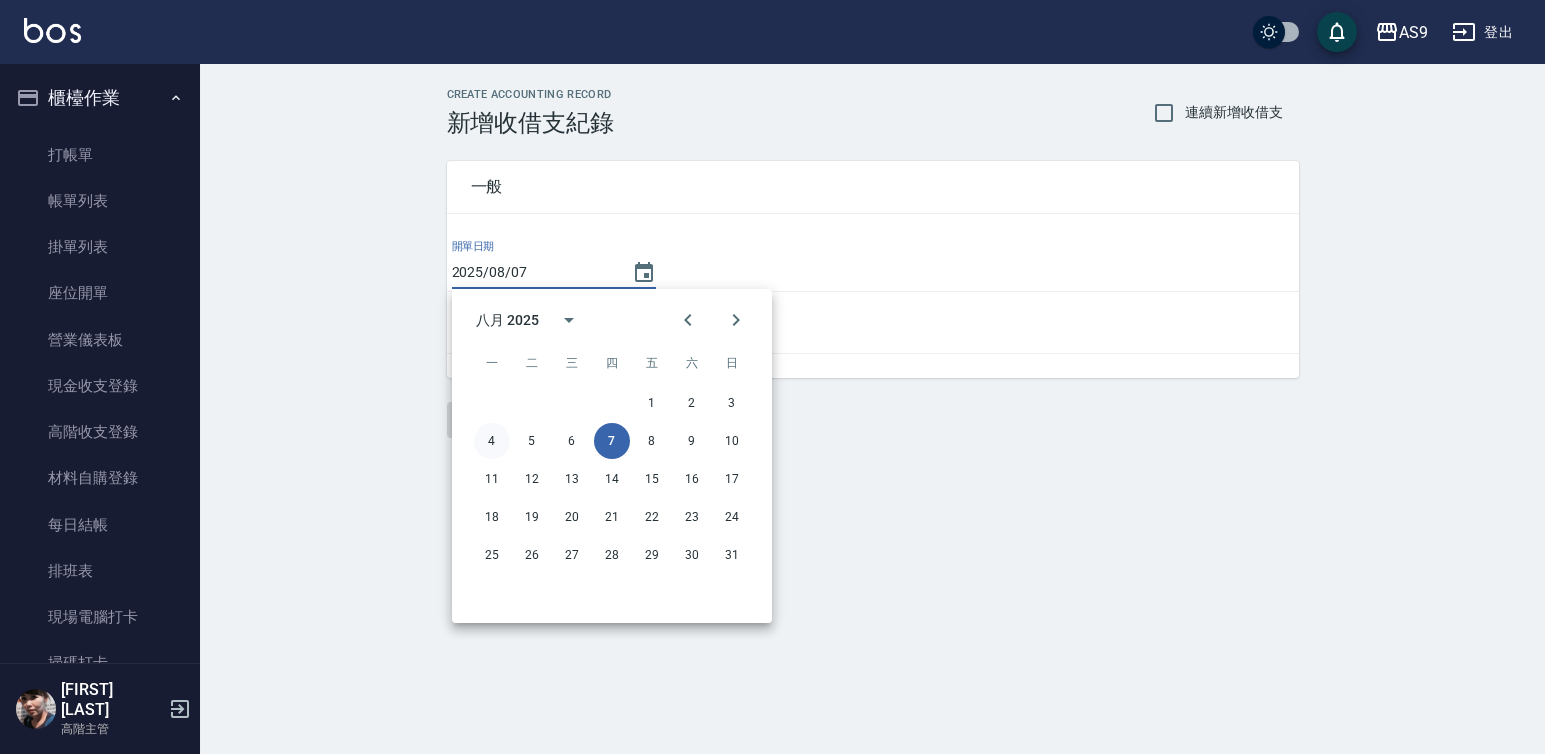 click on "4" at bounding box center [492, 441] 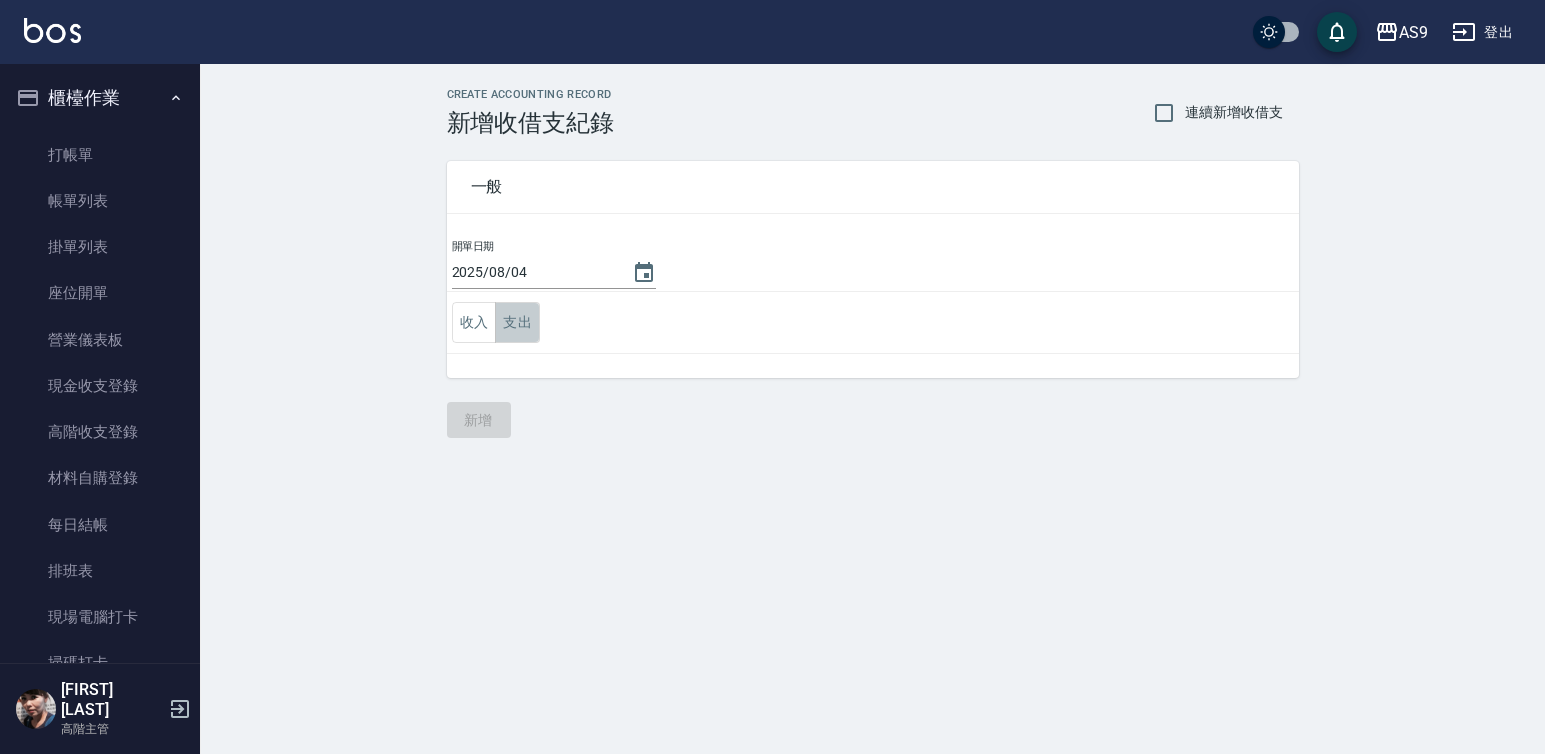 click on "支出" at bounding box center [517, 322] 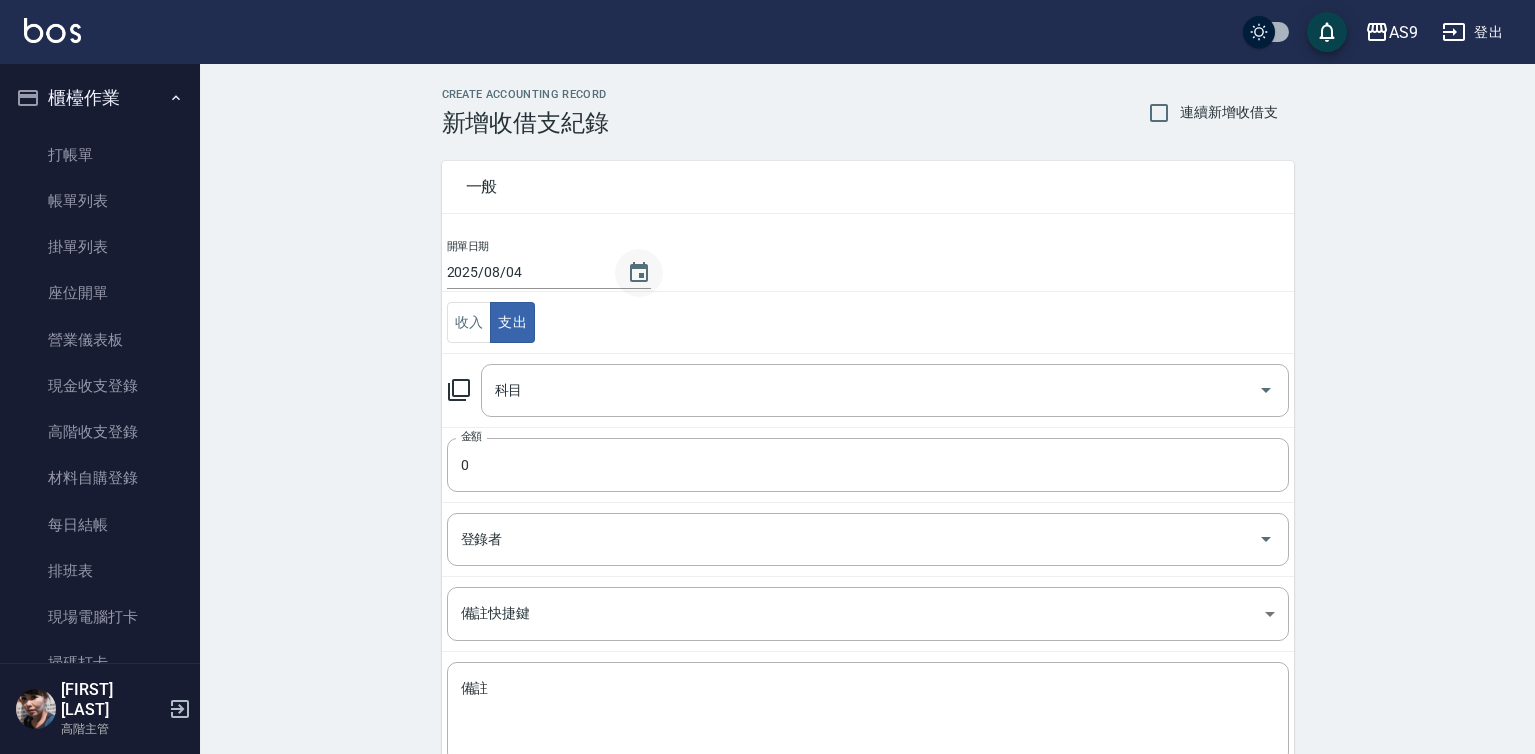 click 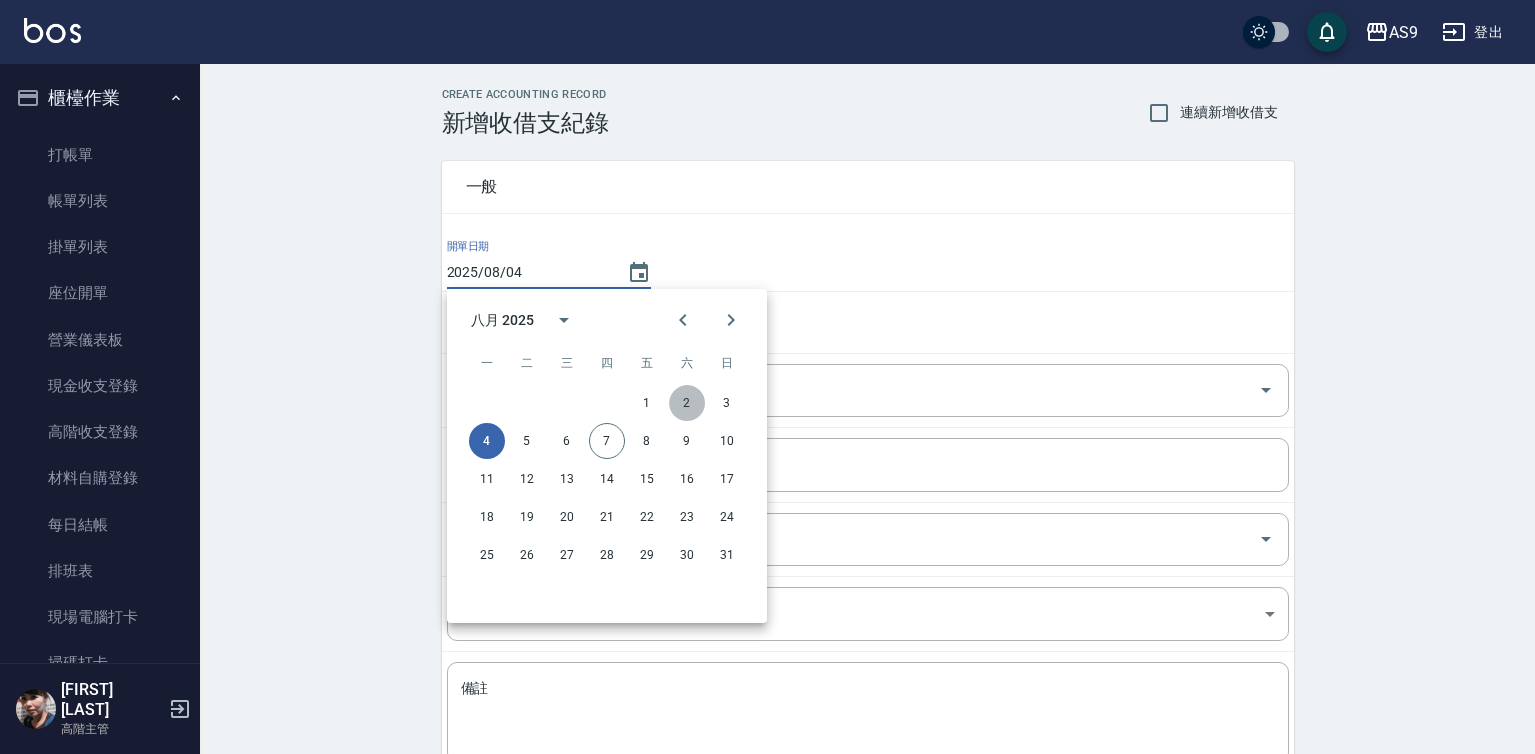 click on "2" at bounding box center [687, 403] 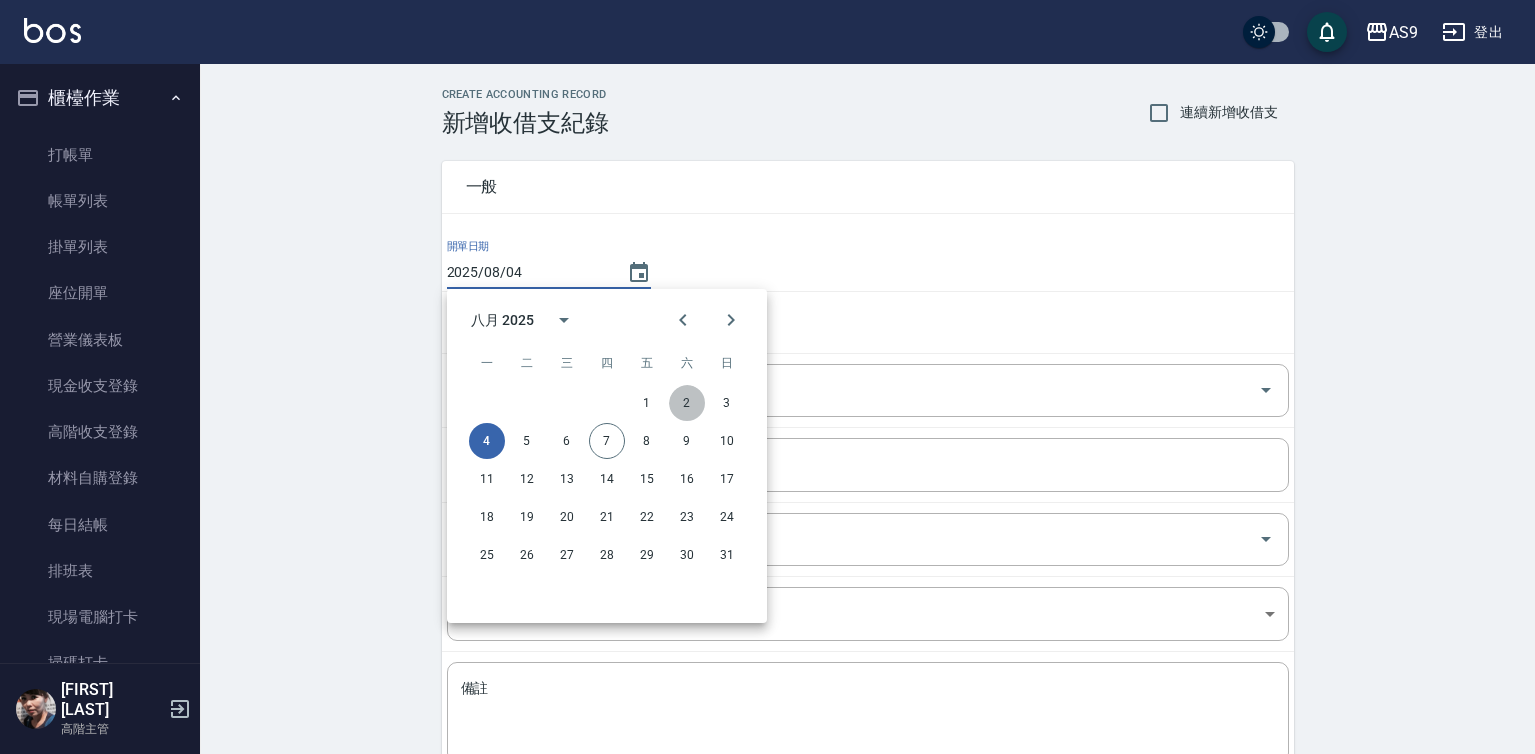 type on "2025/08/02" 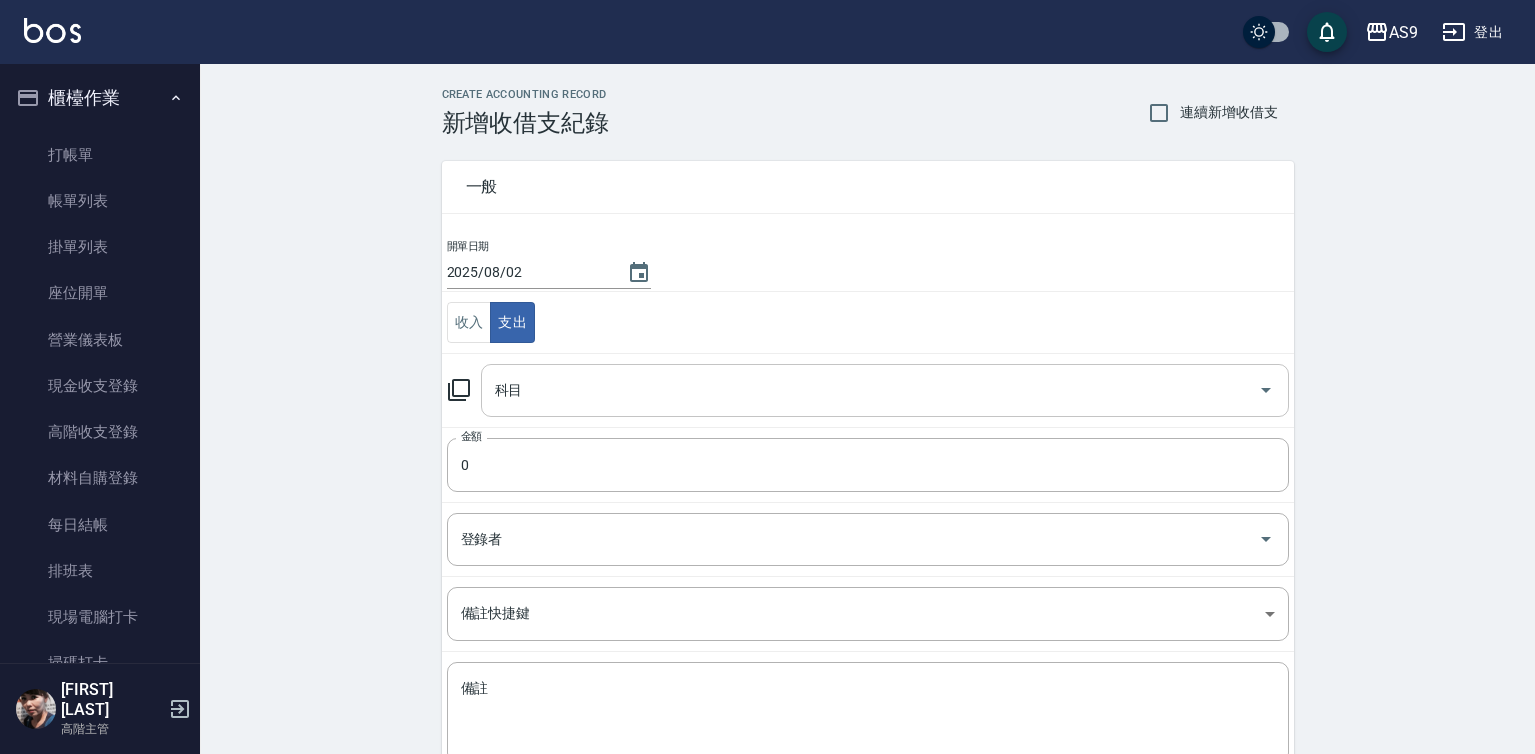click on "科目" at bounding box center [870, 390] 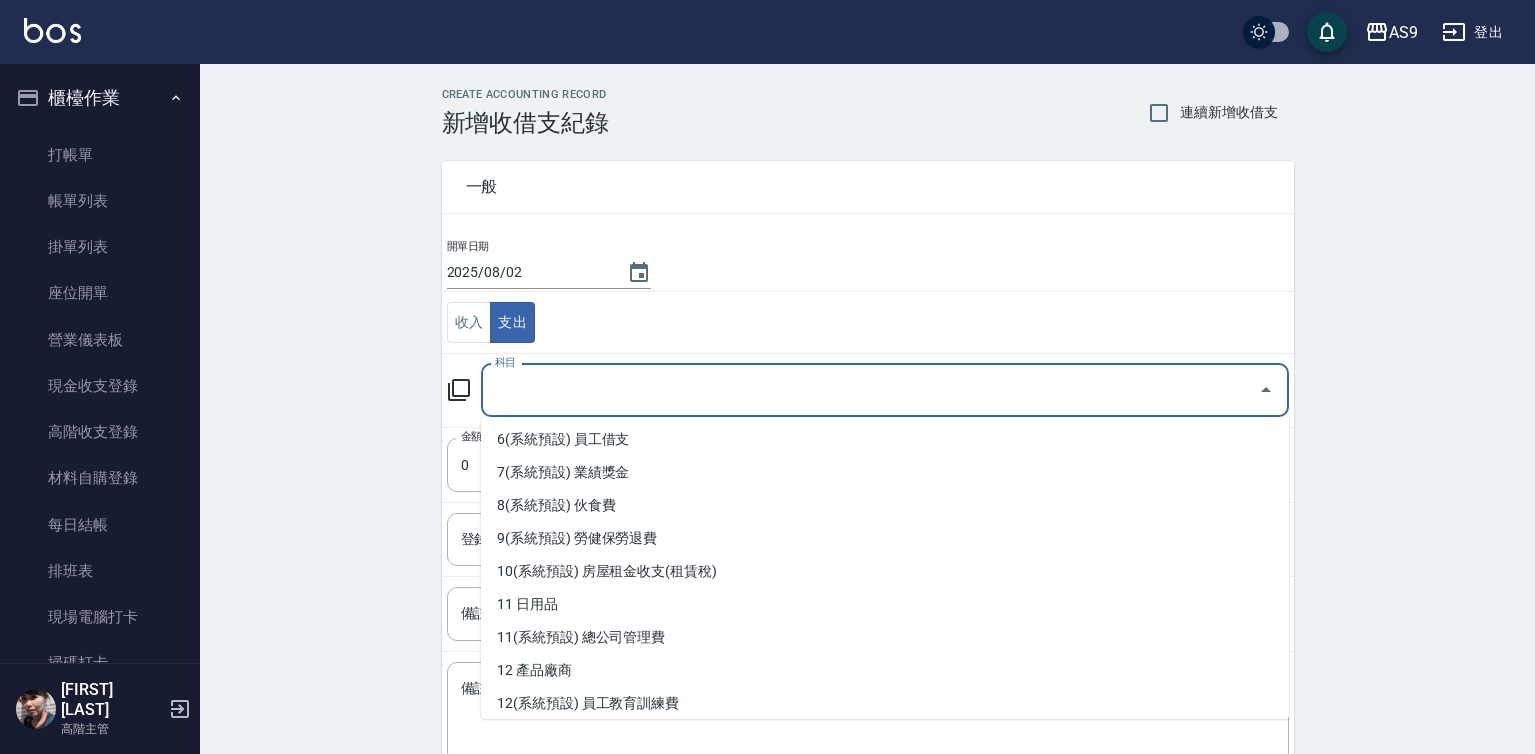 scroll, scrollTop: 300, scrollLeft: 0, axis: vertical 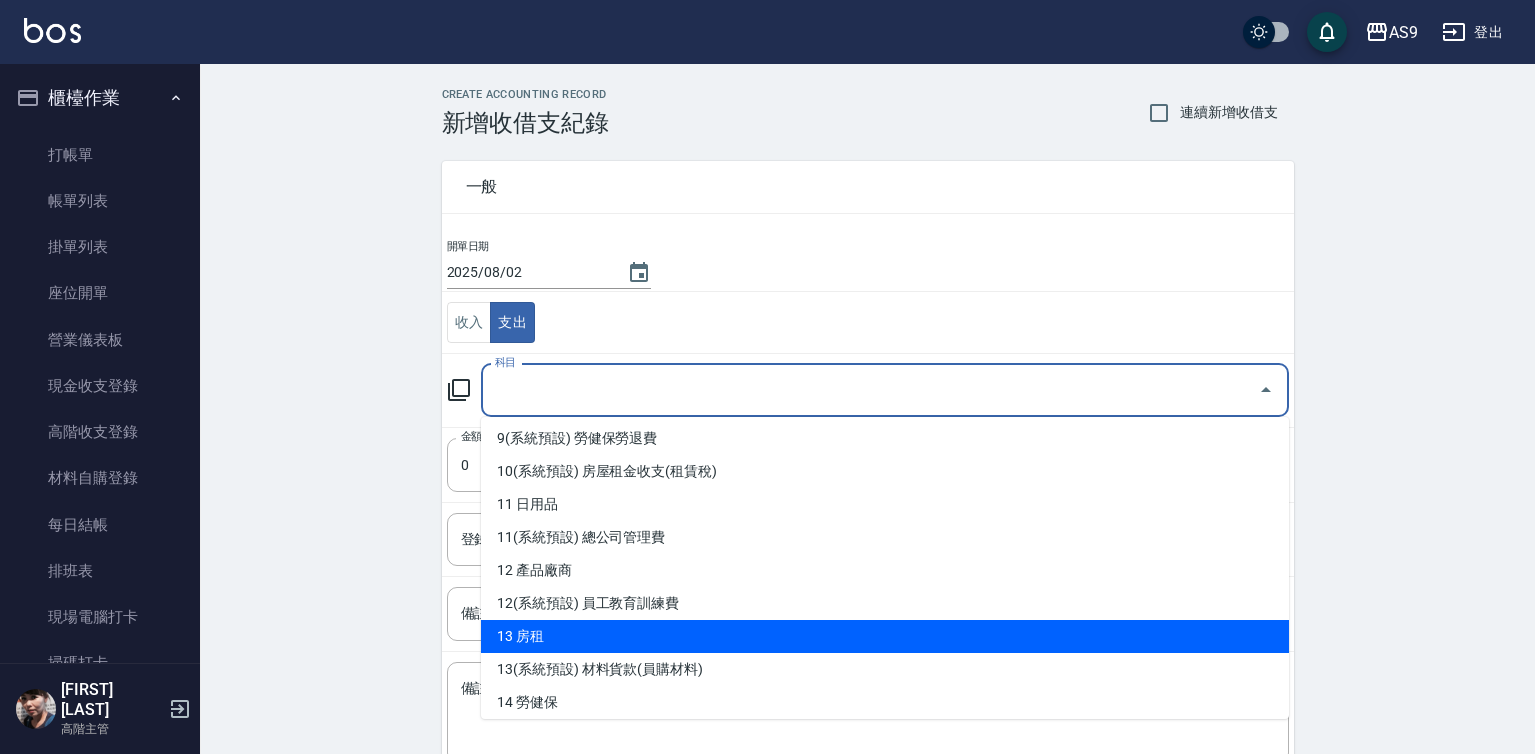 click on "13 房租" at bounding box center [885, 636] 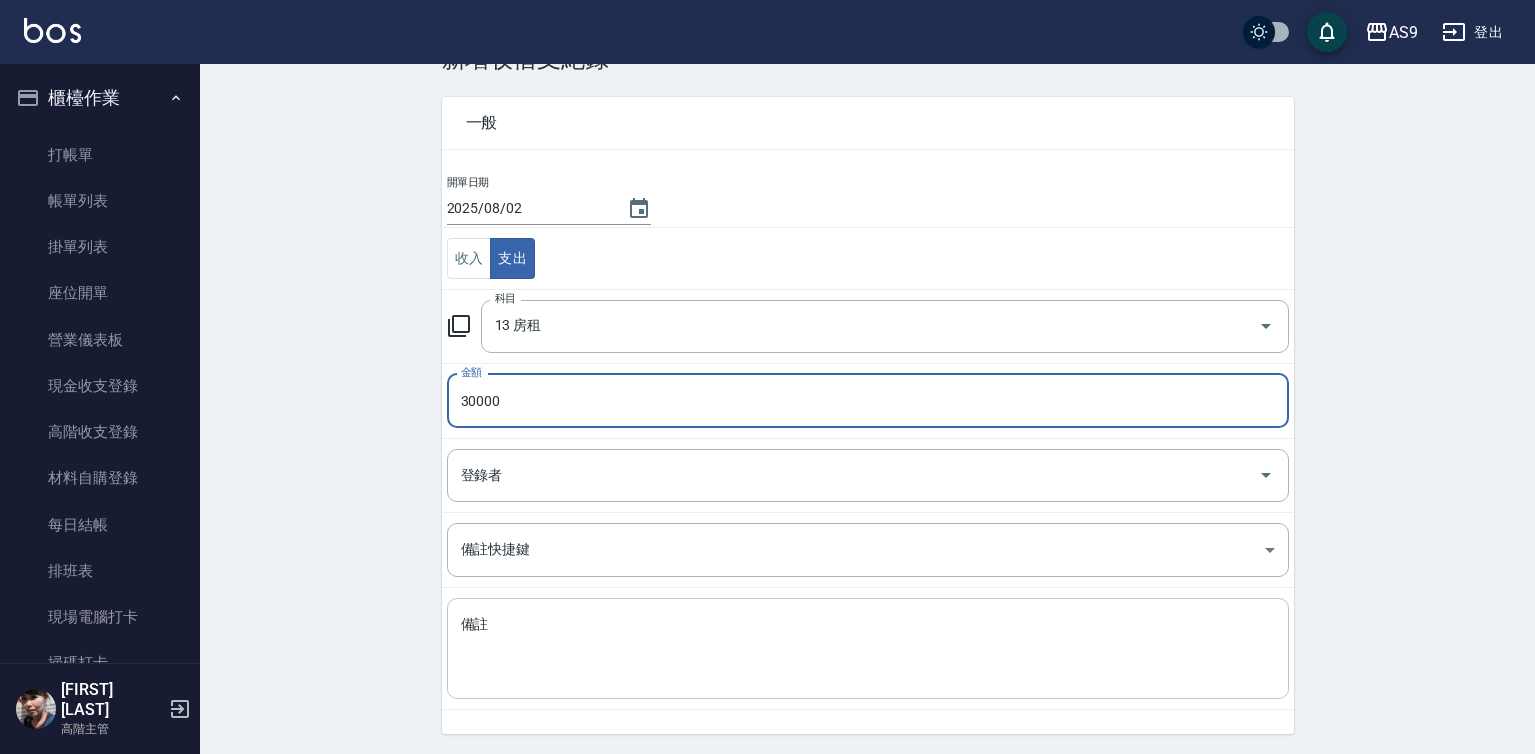 scroll, scrollTop: 129, scrollLeft: 0, axis: vertical 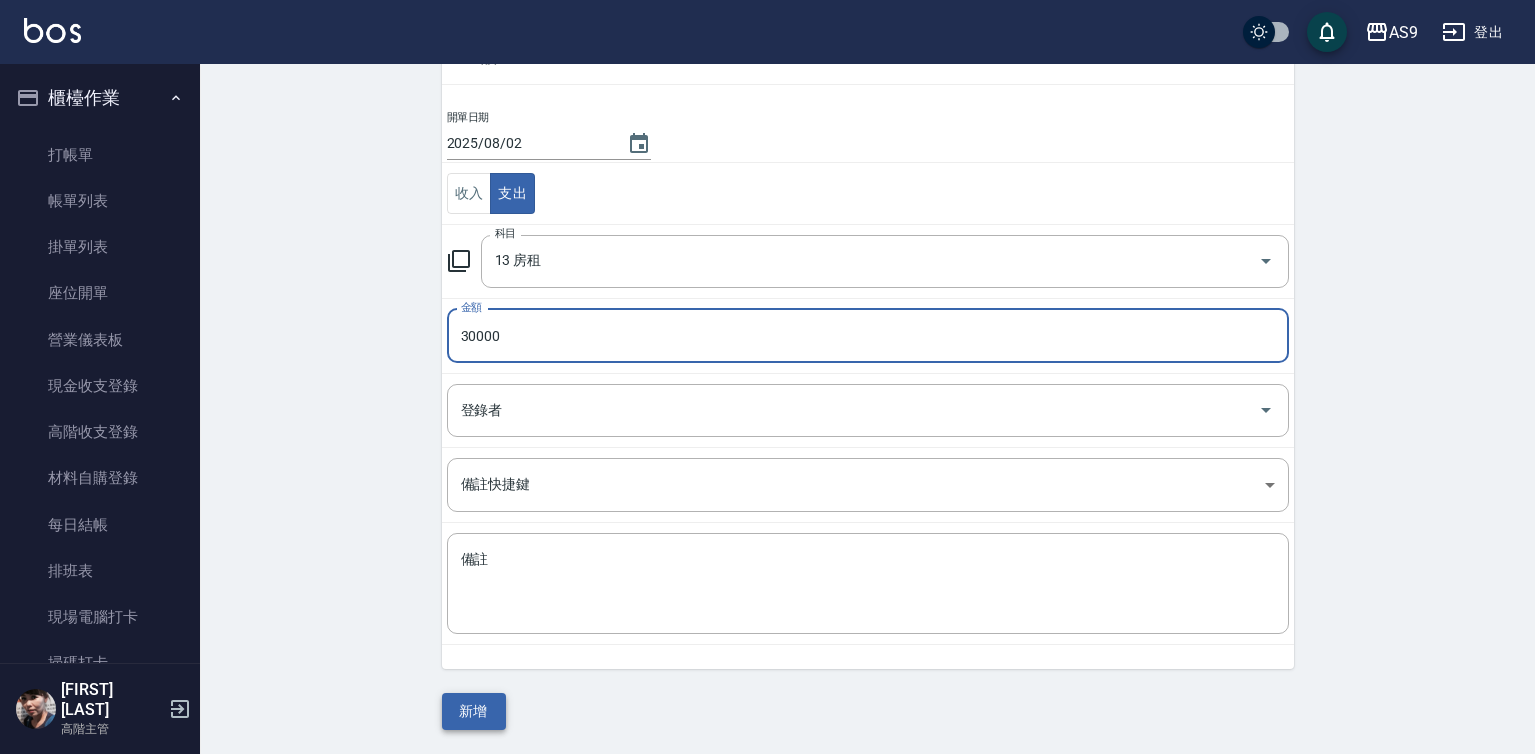 type on "30000" 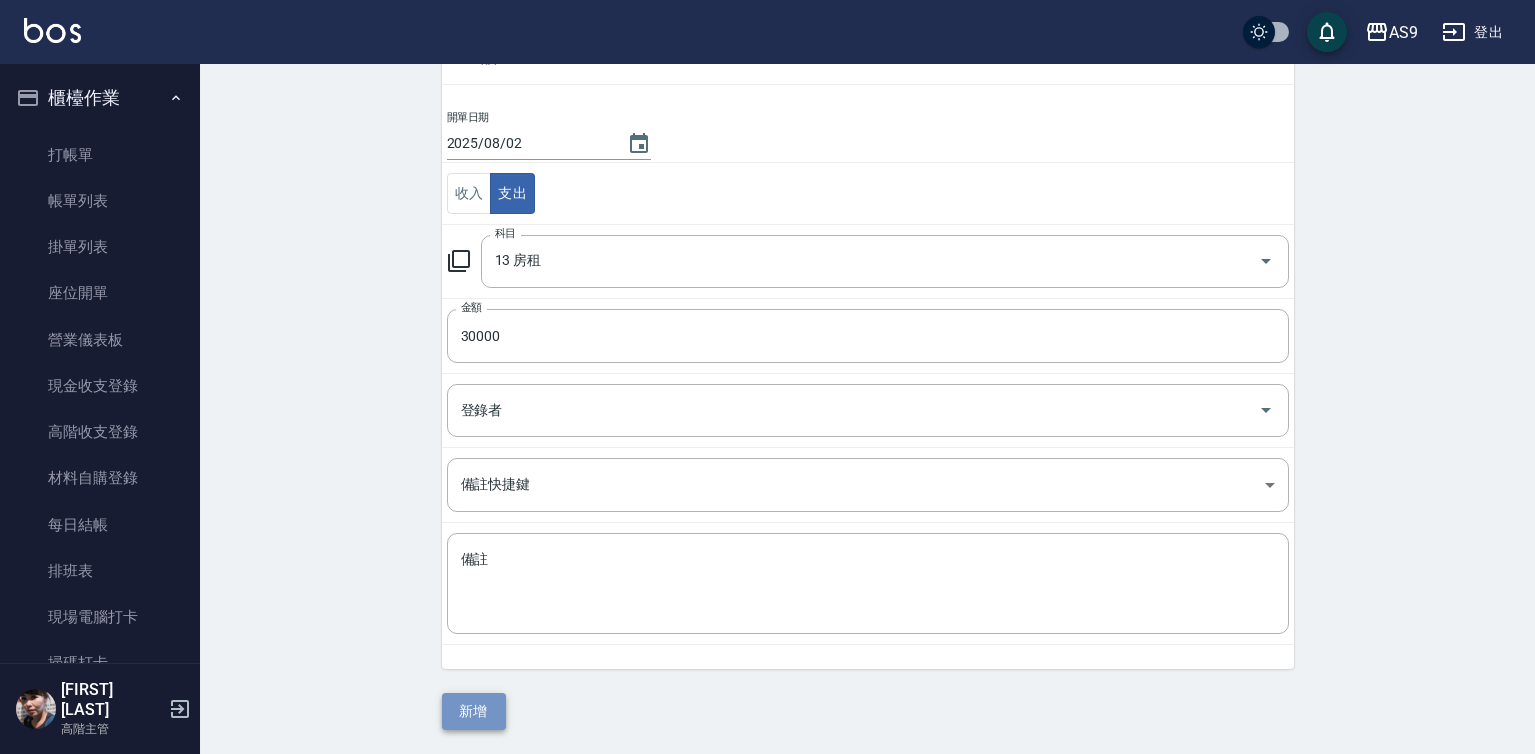 click on "新增" at bounding box center [474, 711] 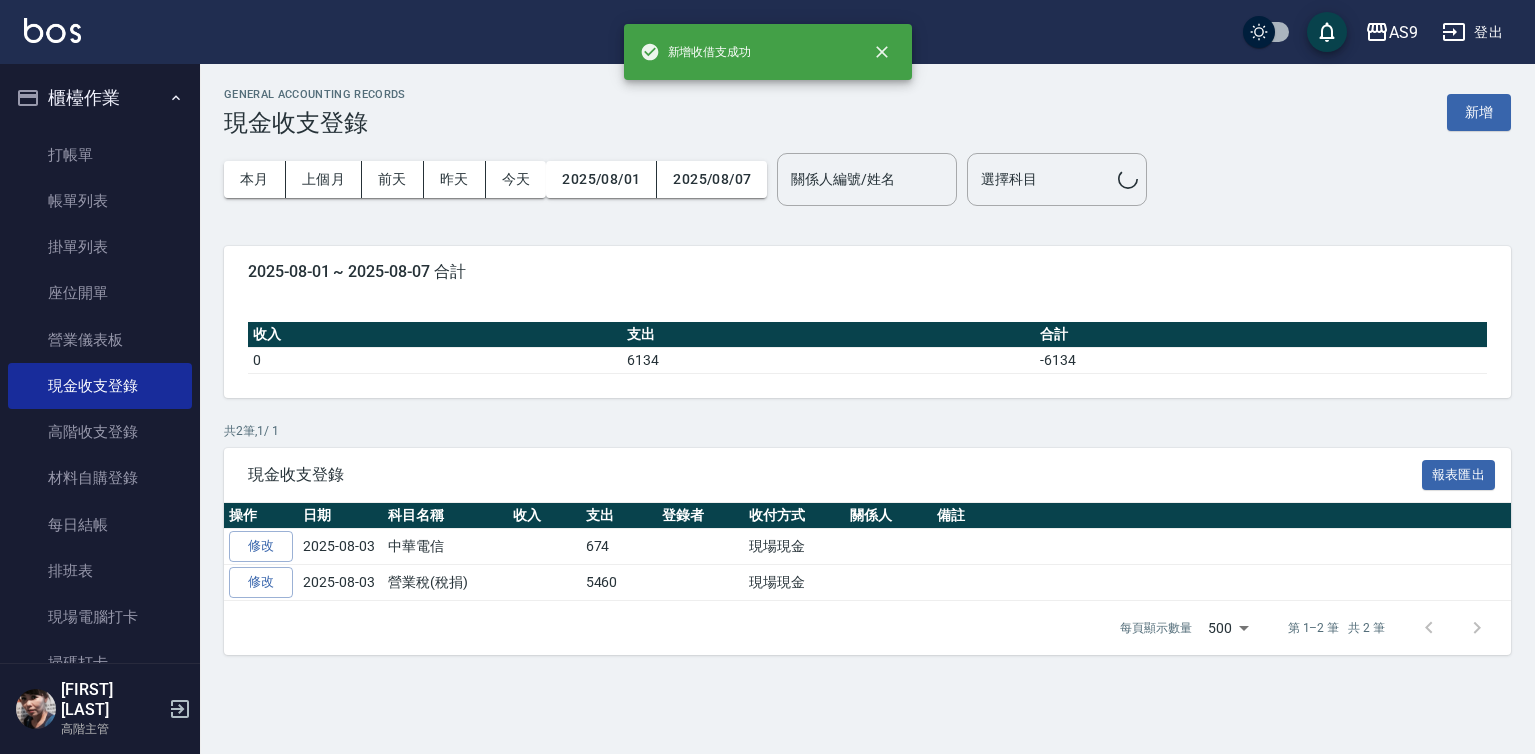 scroll, scrollTop: 0, scrollLeft: 0, axis: both 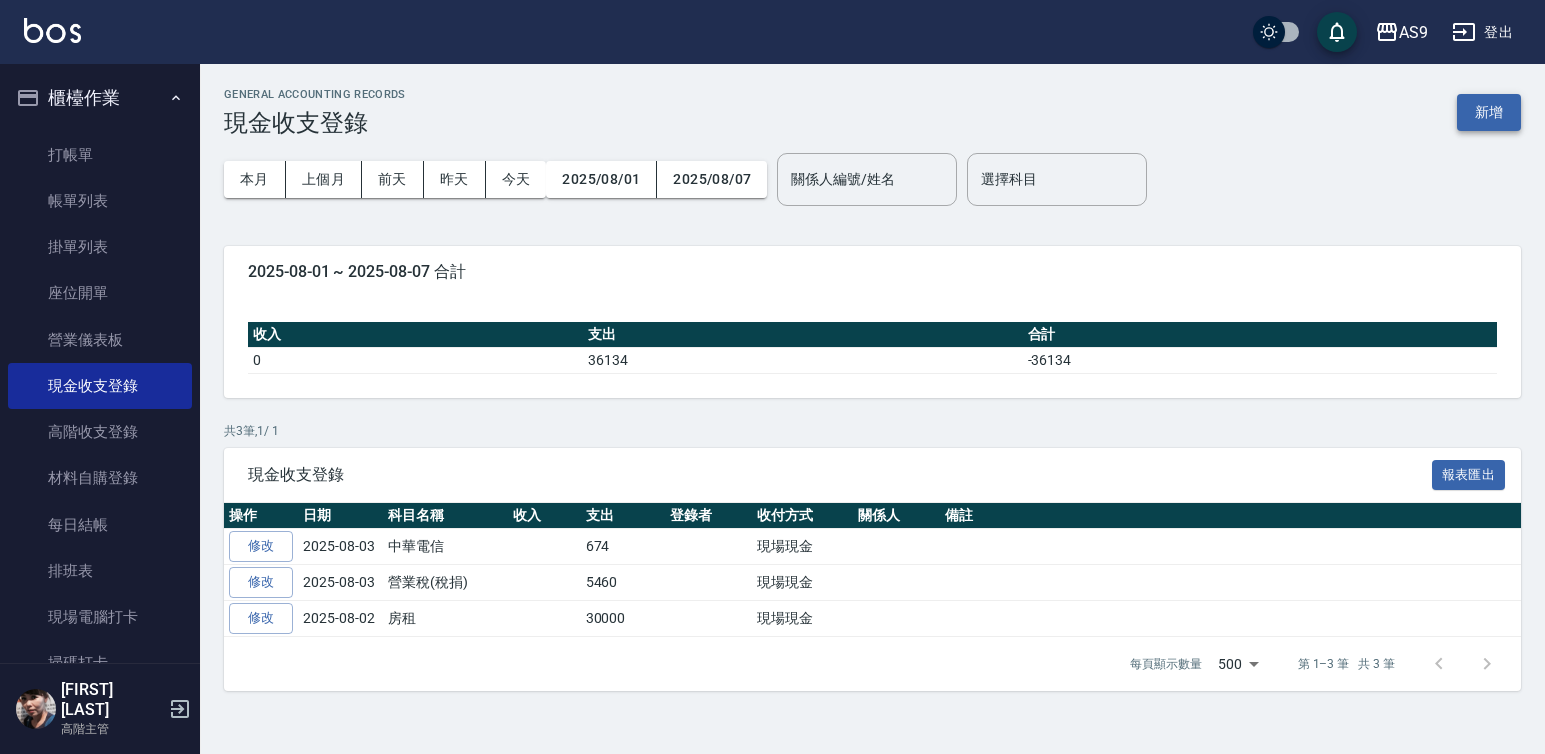 click on "新增" at bounding box center [1489, 112] 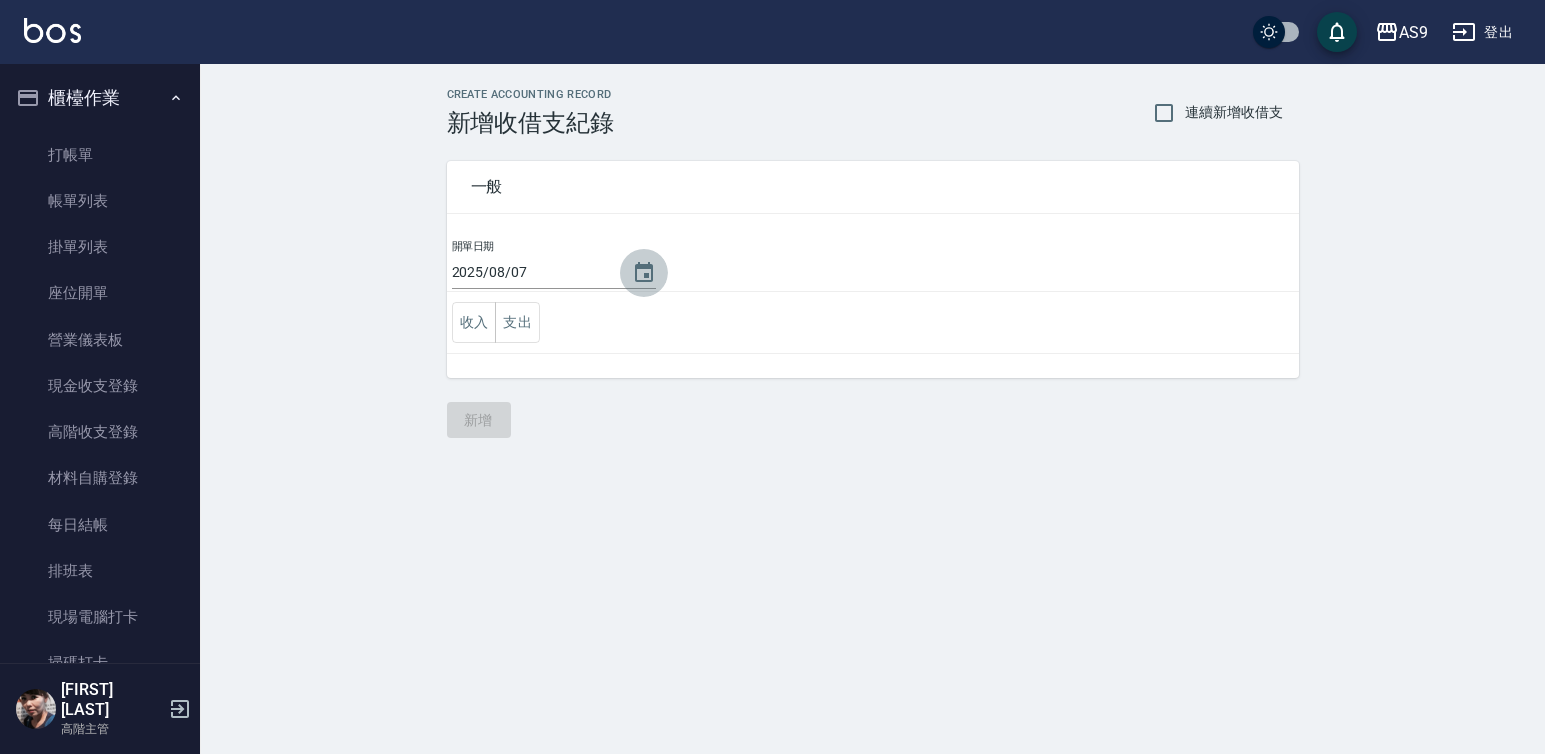 click 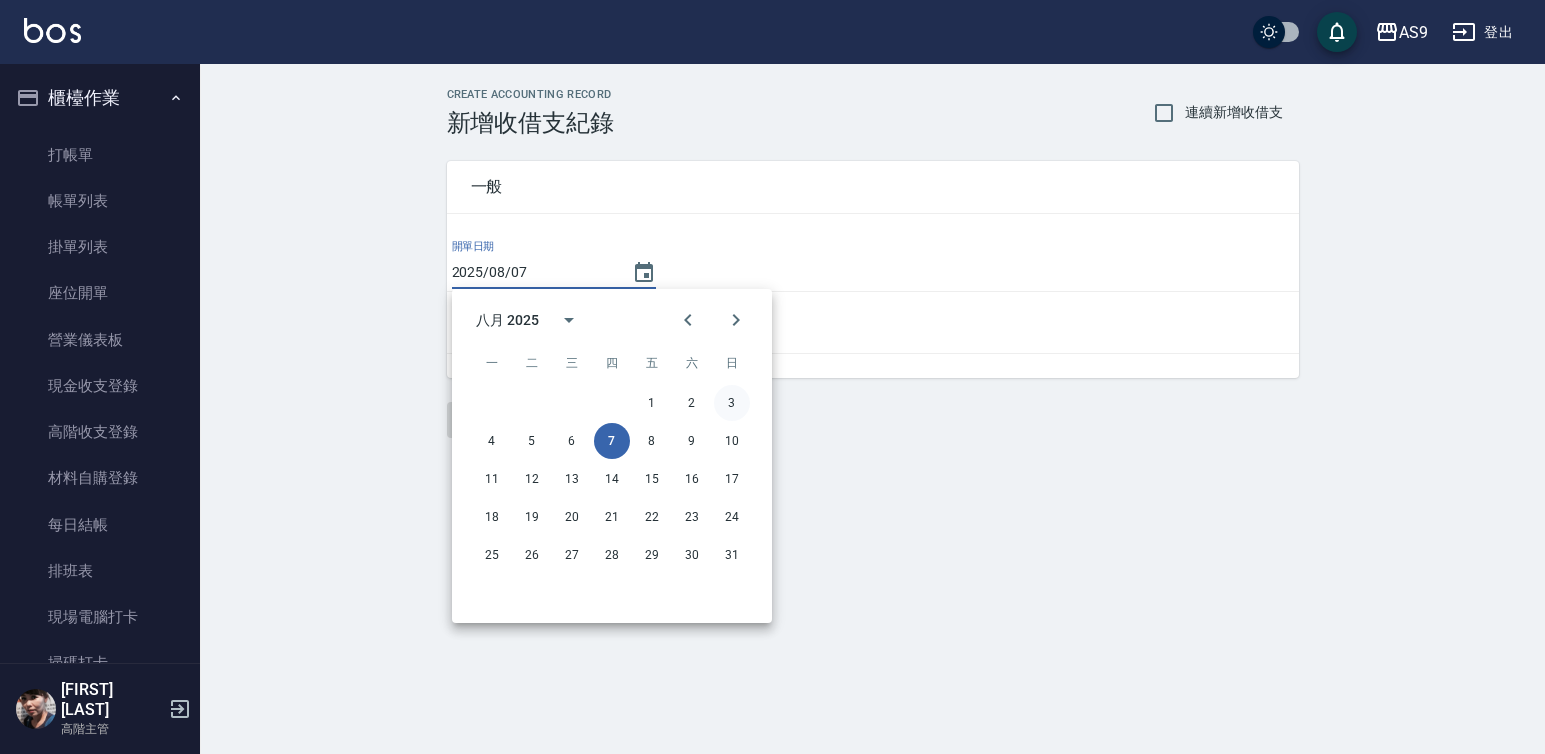 click on "3" at bounding box center [732, 403] 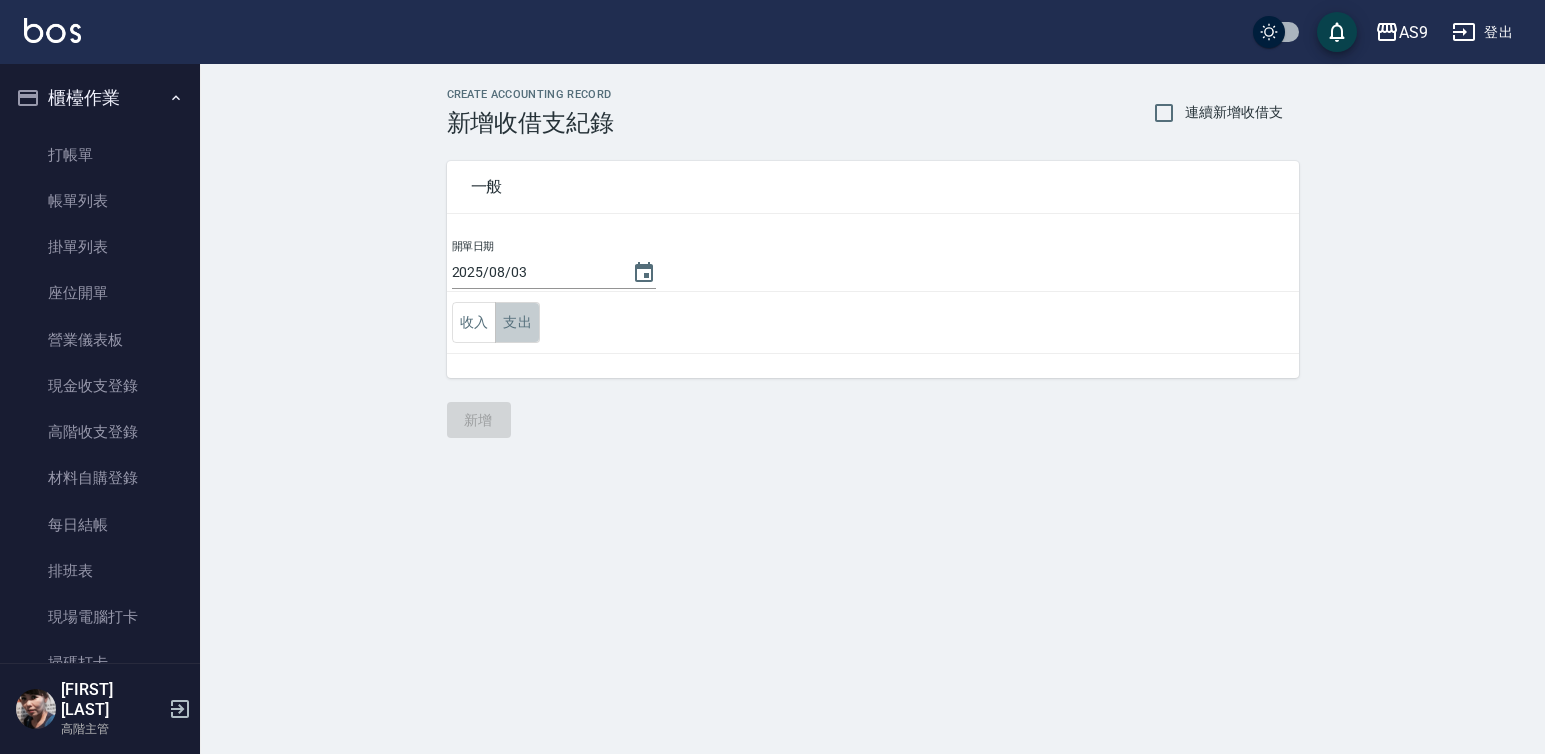 click on "支出" at bounding box center (517, 322) 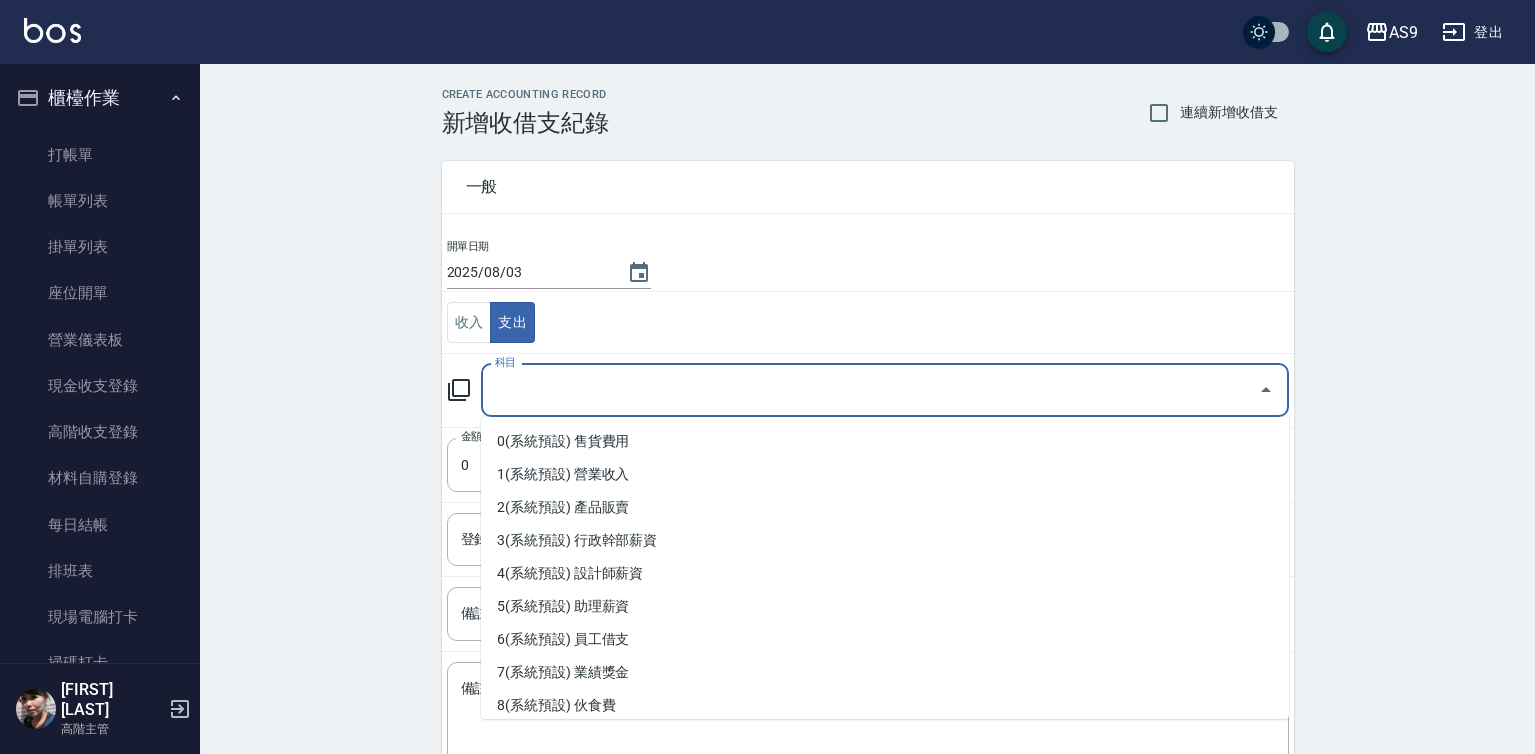 drag, startPoint x: 544, startPoint y: 390, endPoint x: 525, endPoint y: 485, distance: 96.88137 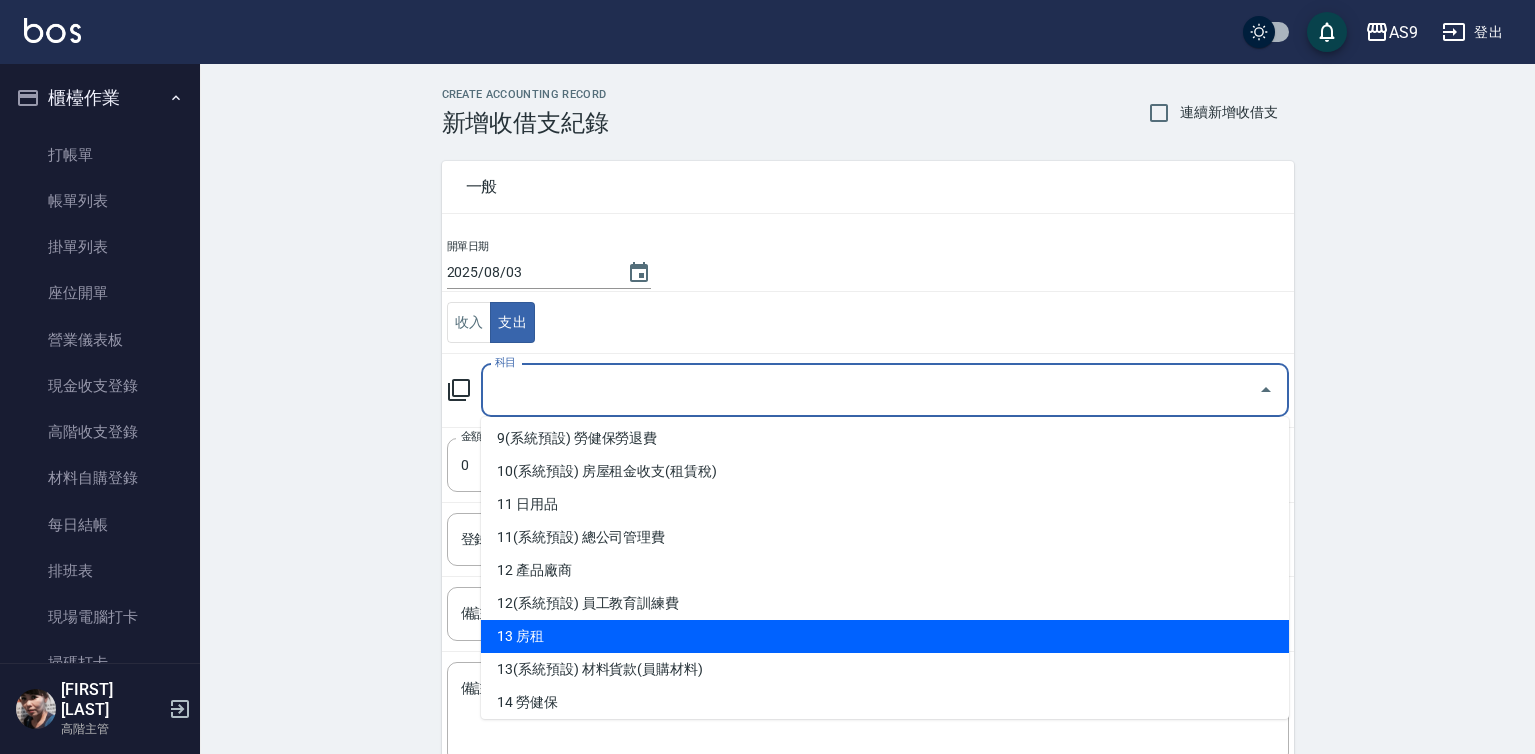 scroll, scrollTop: 400, scrollLeft: 0, axis: vertical 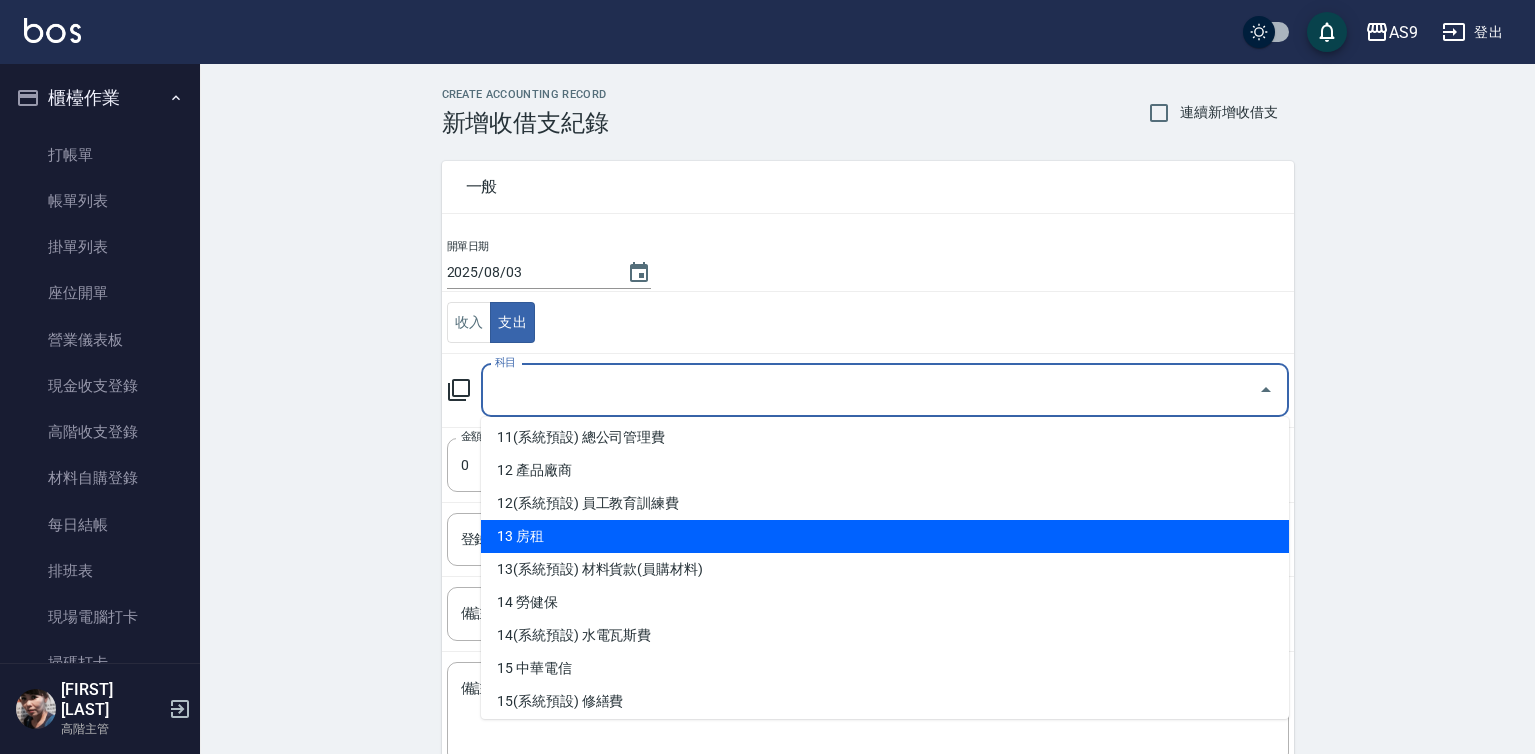 click on "13 房租" at bounding box center [885, 536] 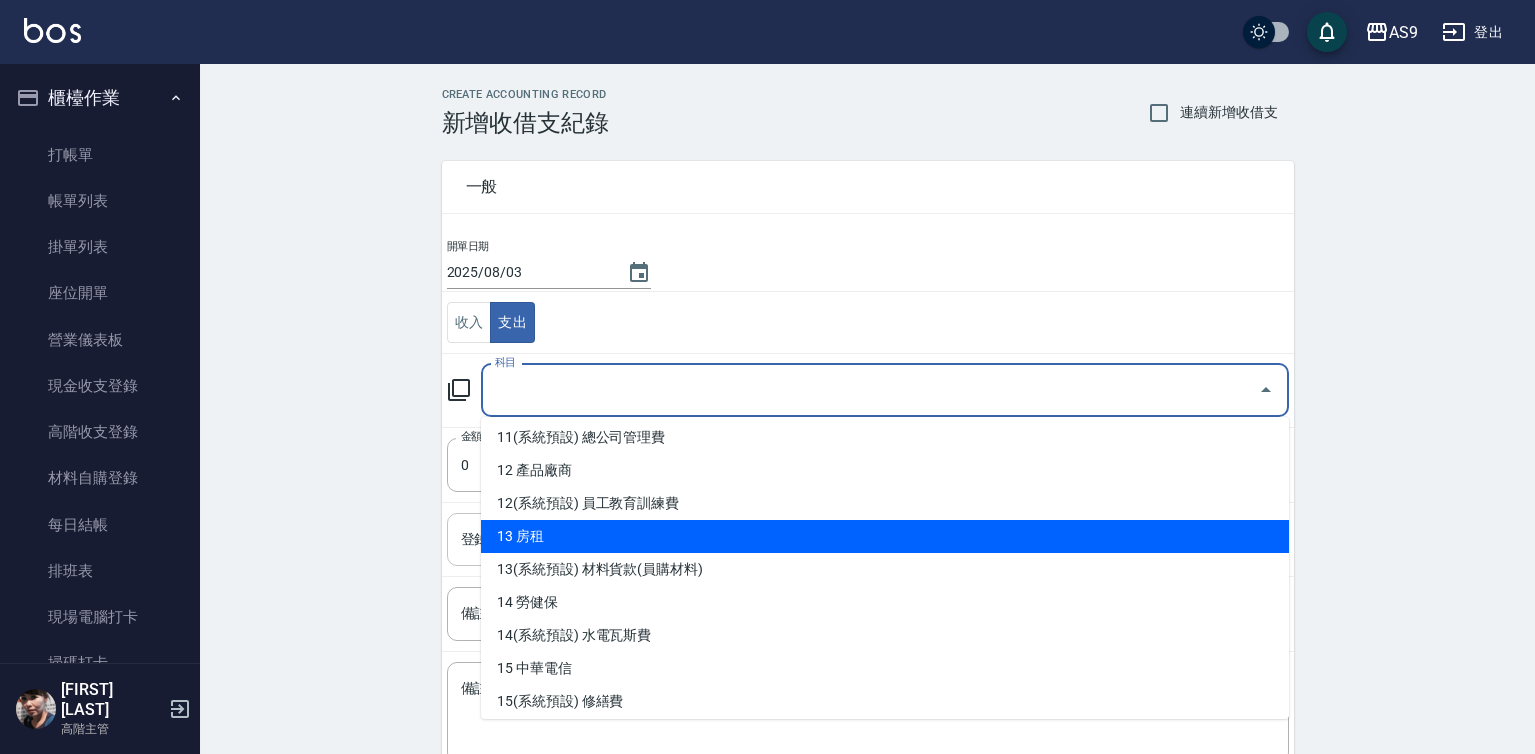 type on "13 房租" 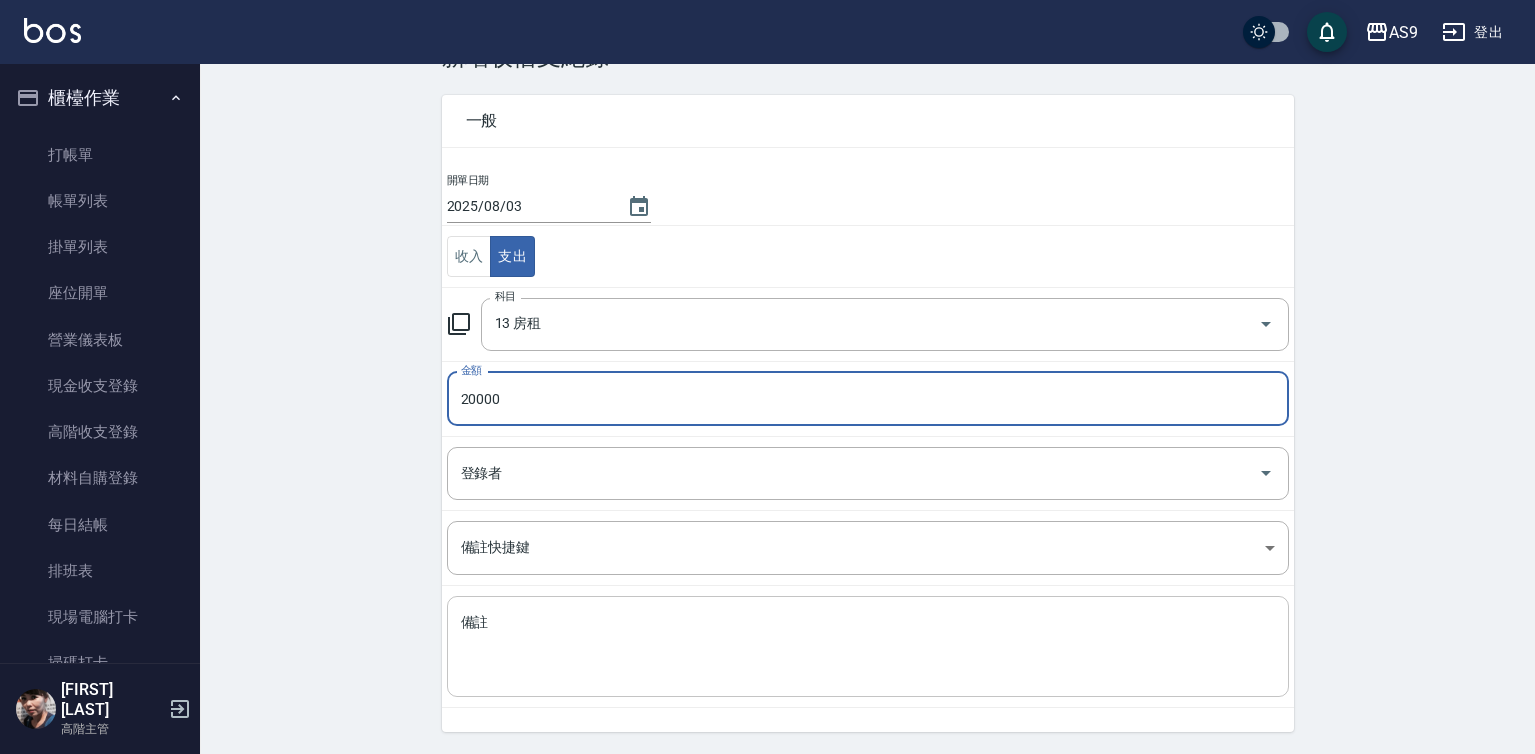 scroll, scrollTop: 129, scrollLeft: 0, axis: vertical 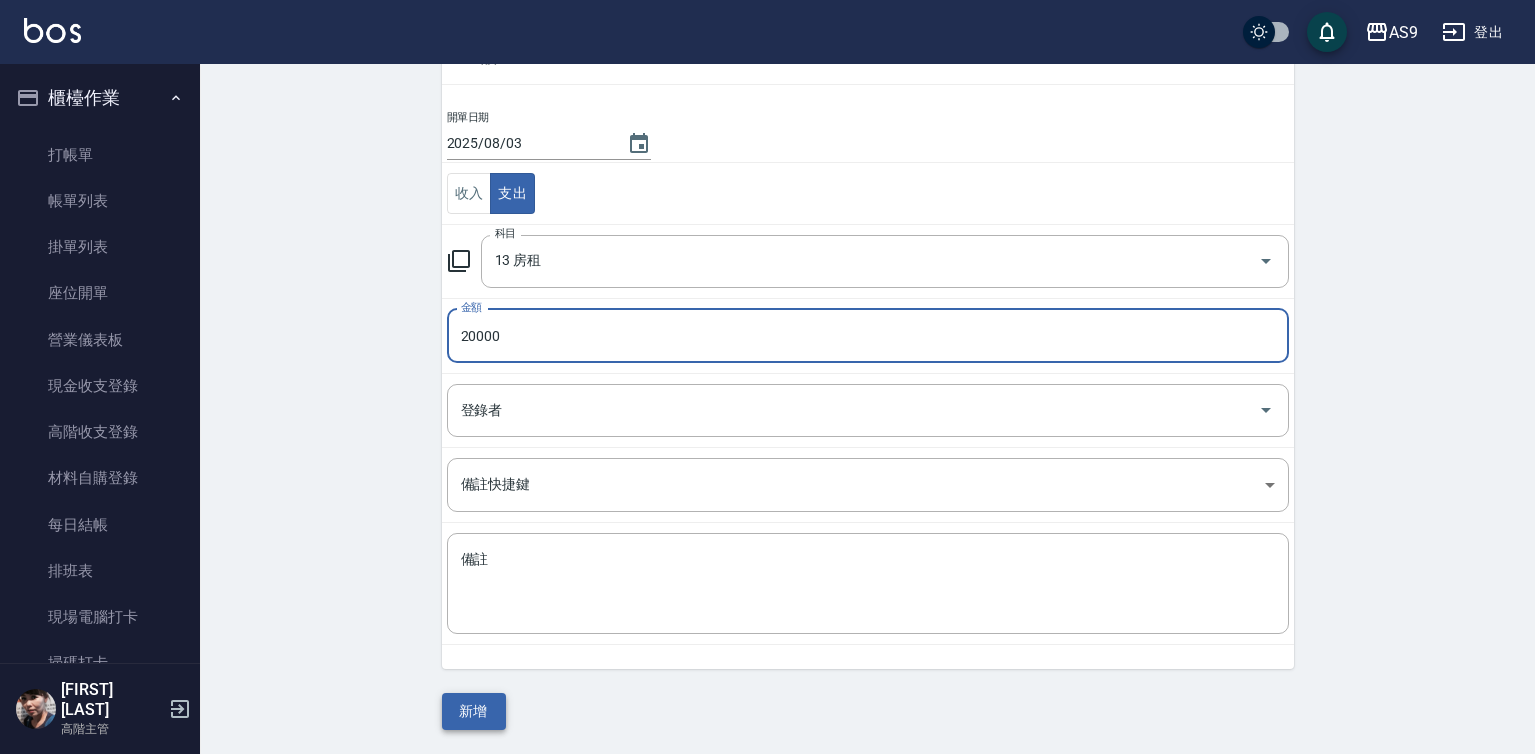 type on "20000" 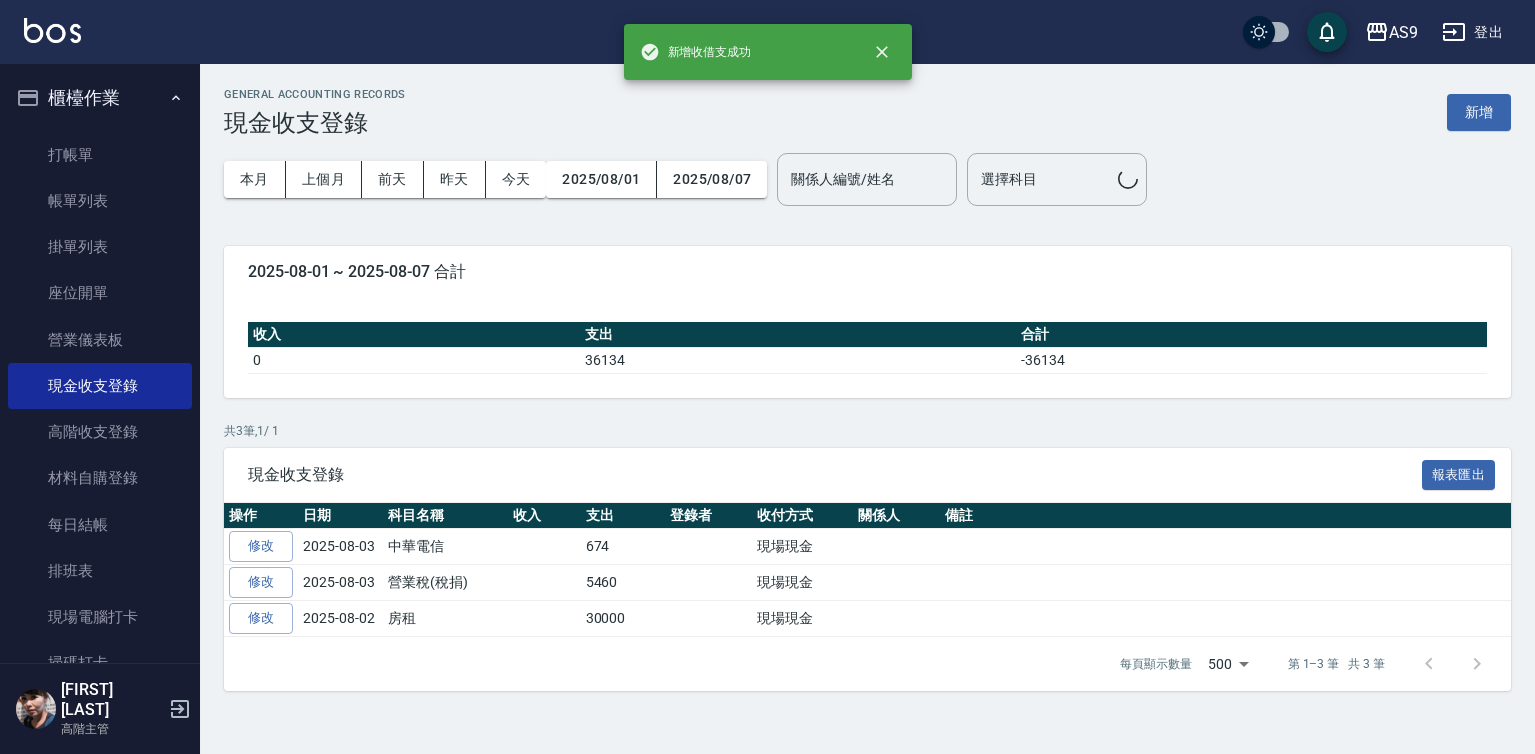 scroll, scrollTop: 0, scrollLeft: 0, axis: both 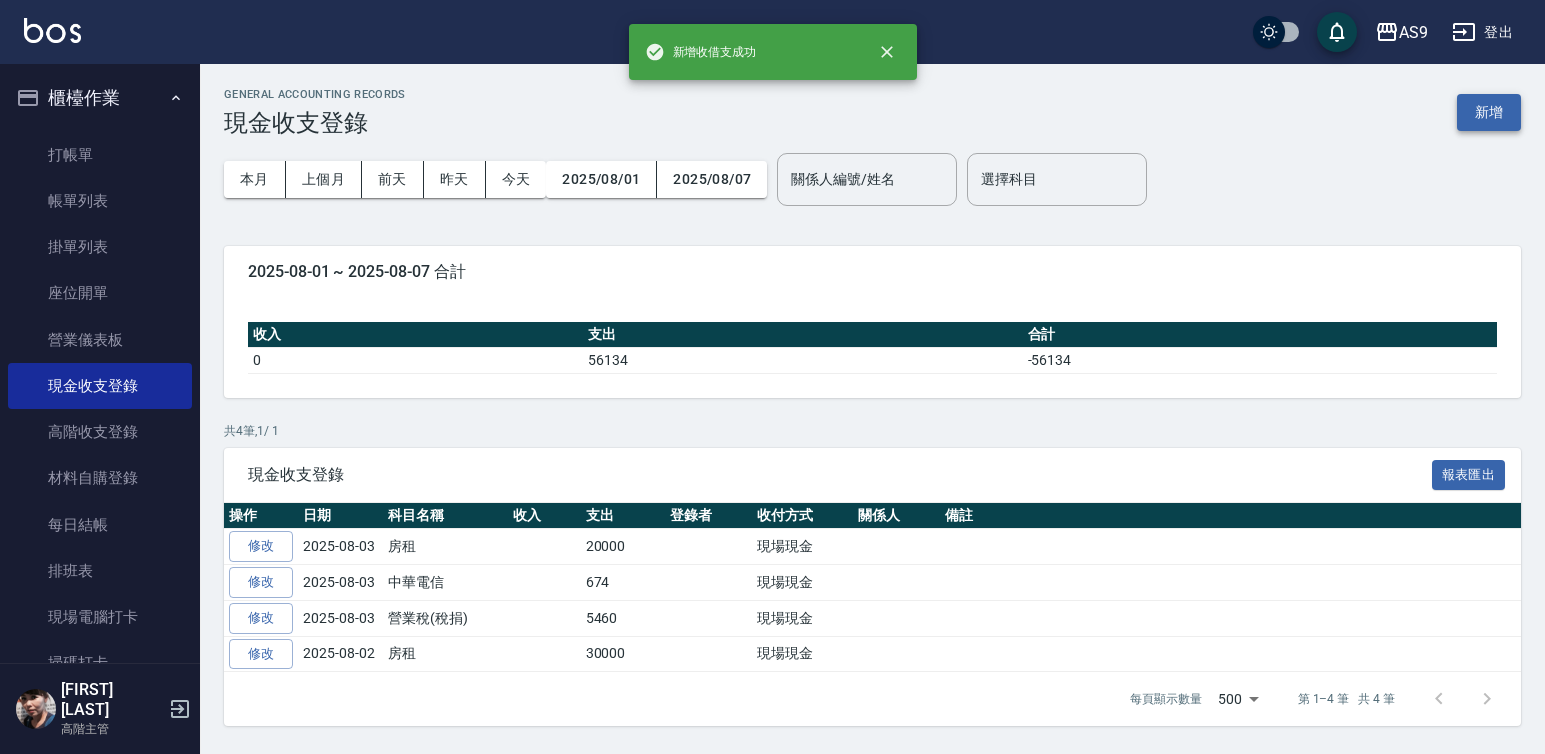 click on "新增" at bounding box center [1489, 112] 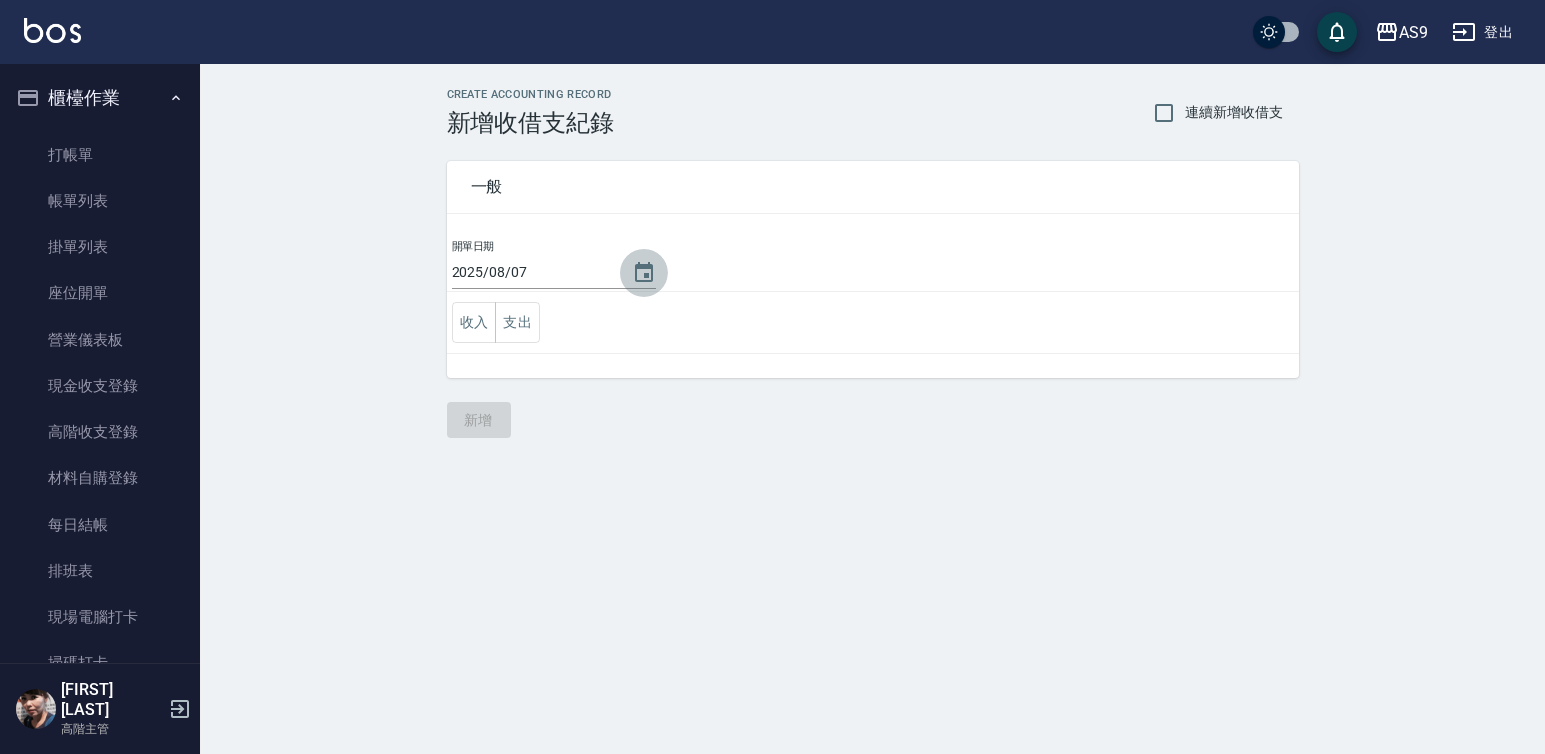 click 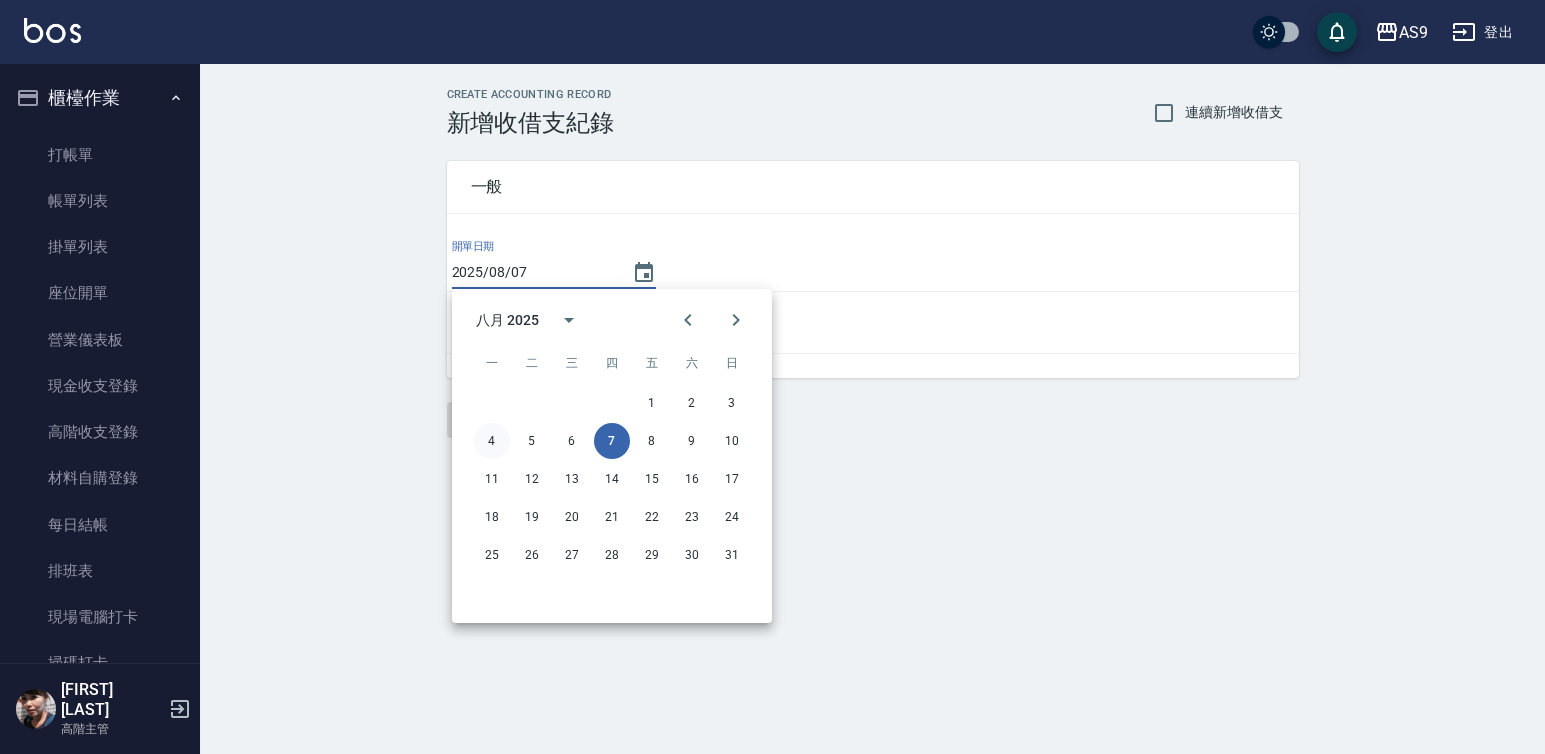 click on "4" at bounding box center [492, 441] 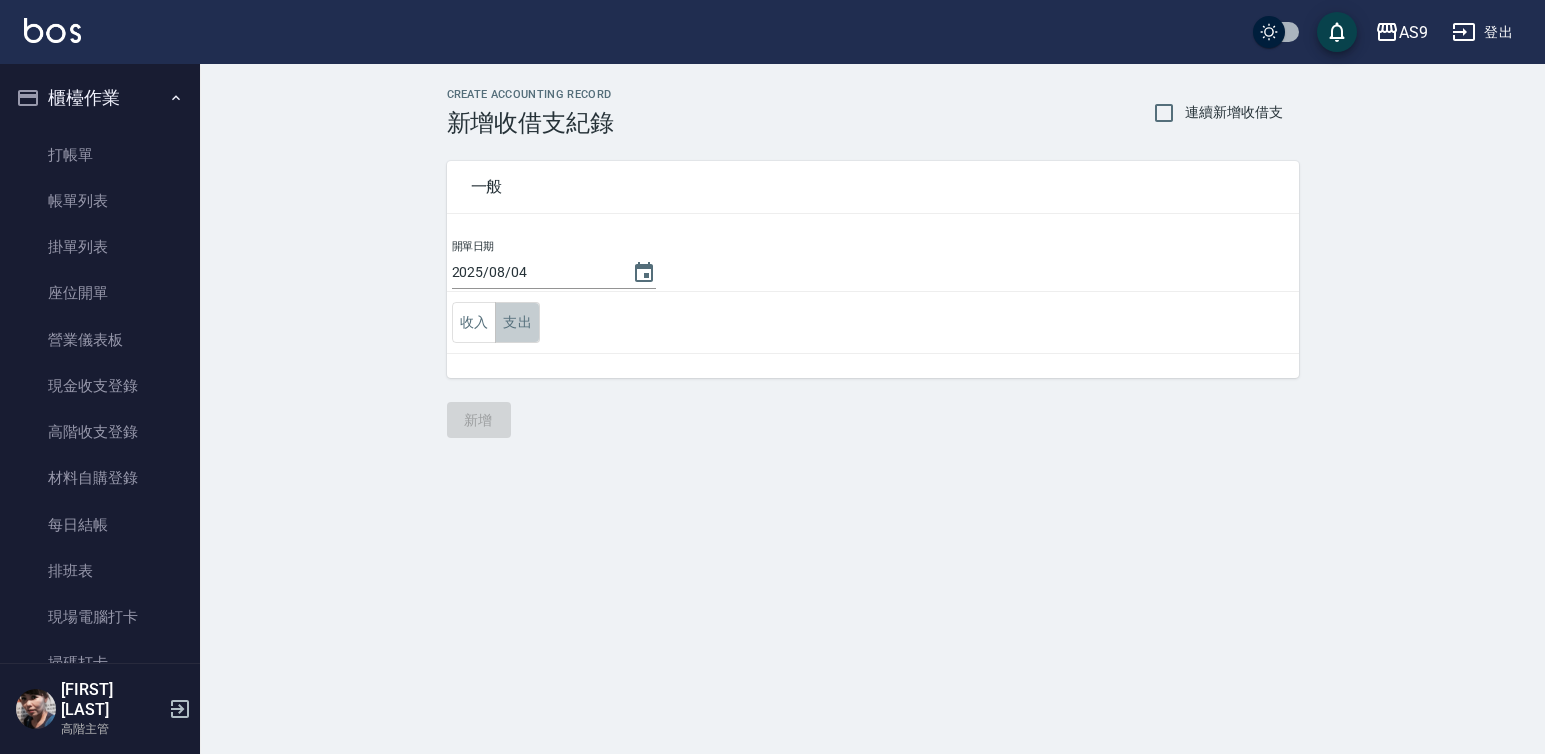 click on "支出" at bounding box center [517, 322] 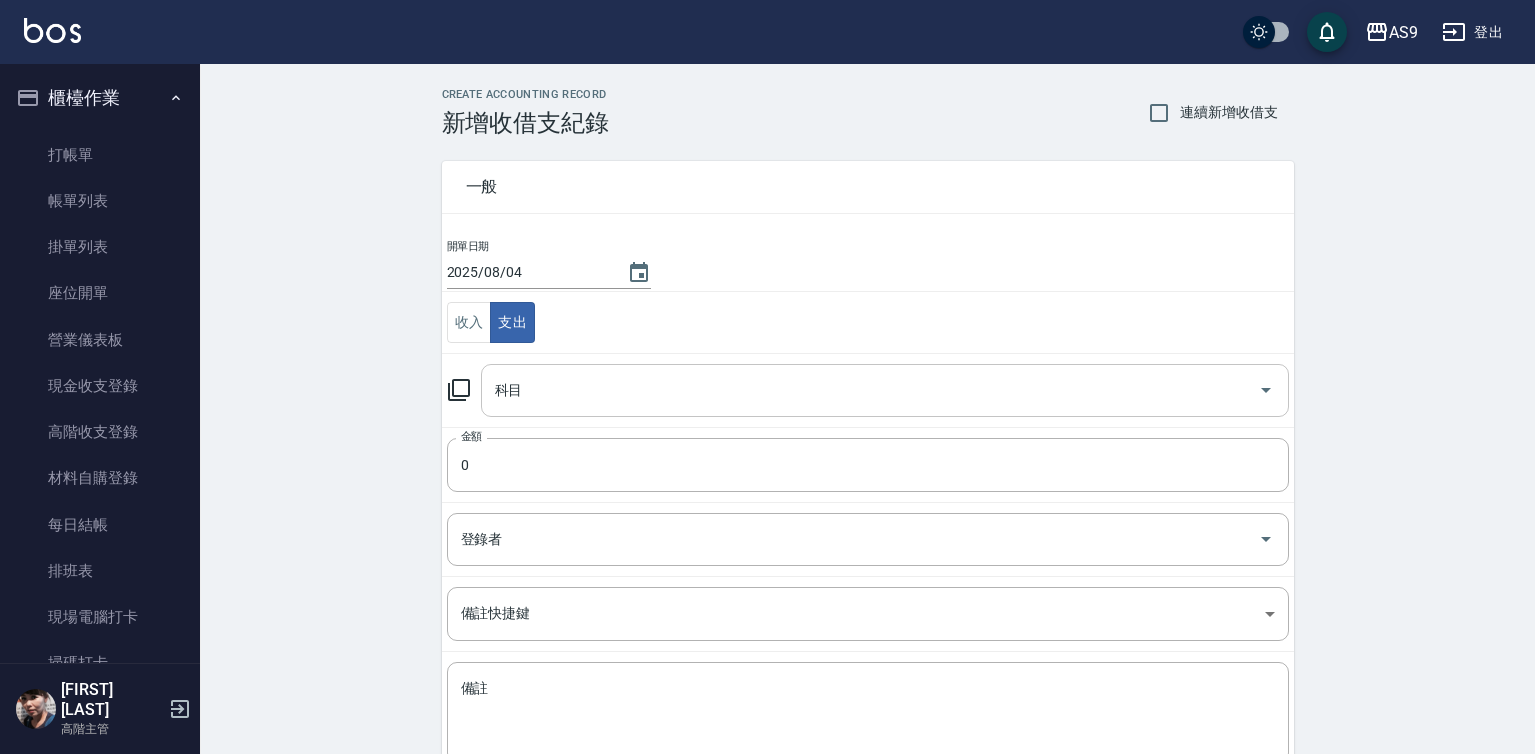 click on "科目" at bounding box center [870, 390] 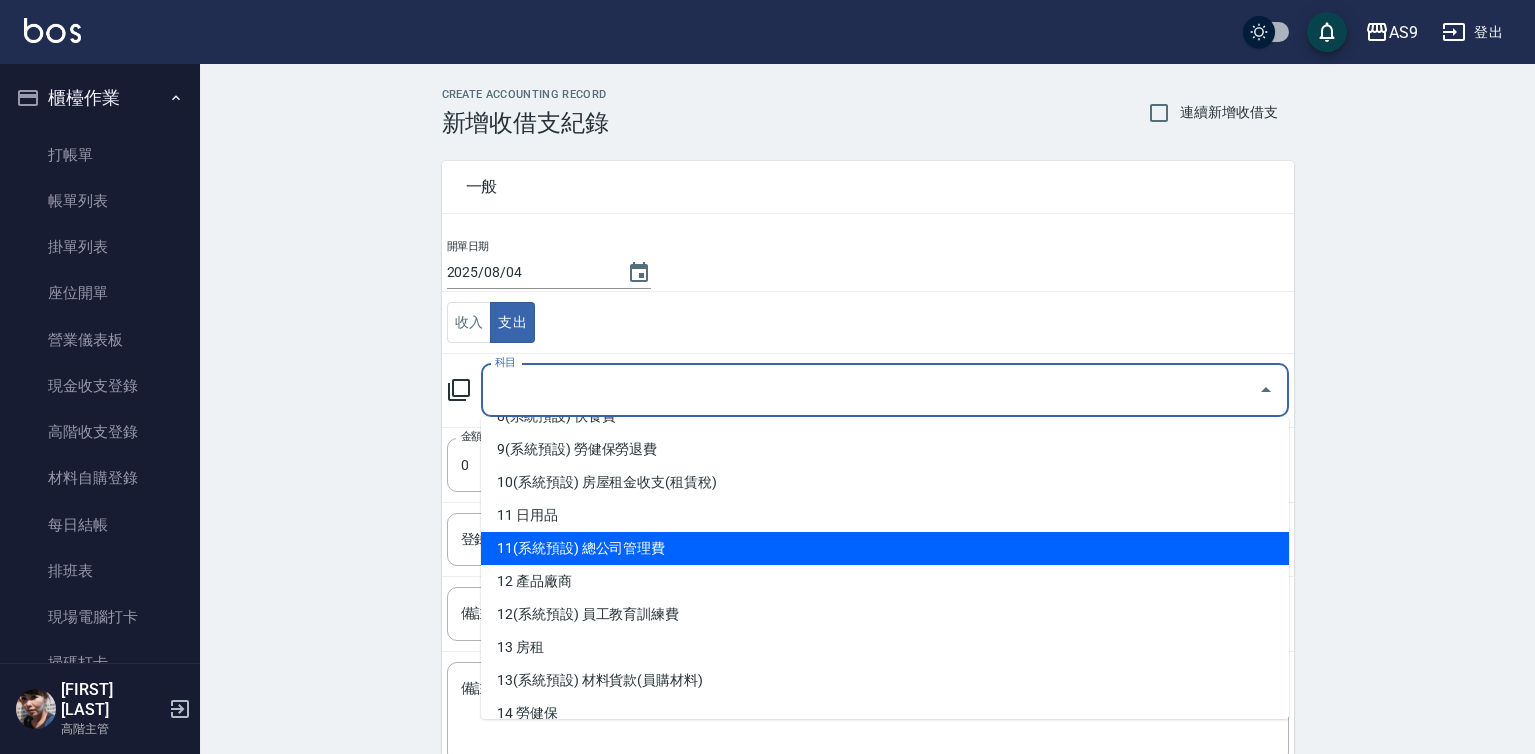 scroll, scrollTop: 300, scrollLeft: 0, axis: vertical 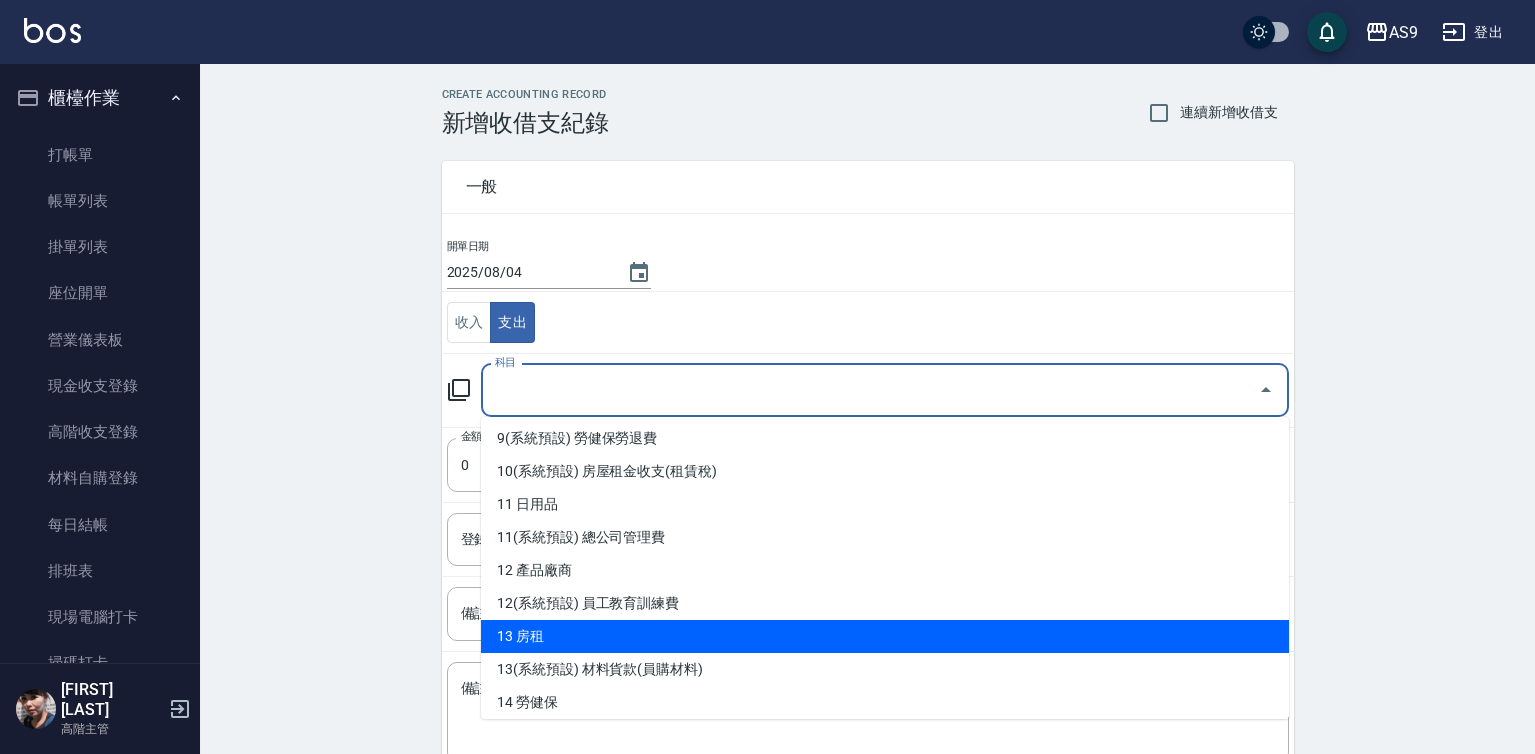 click on "13 房租" at bounding box center [885, 636] 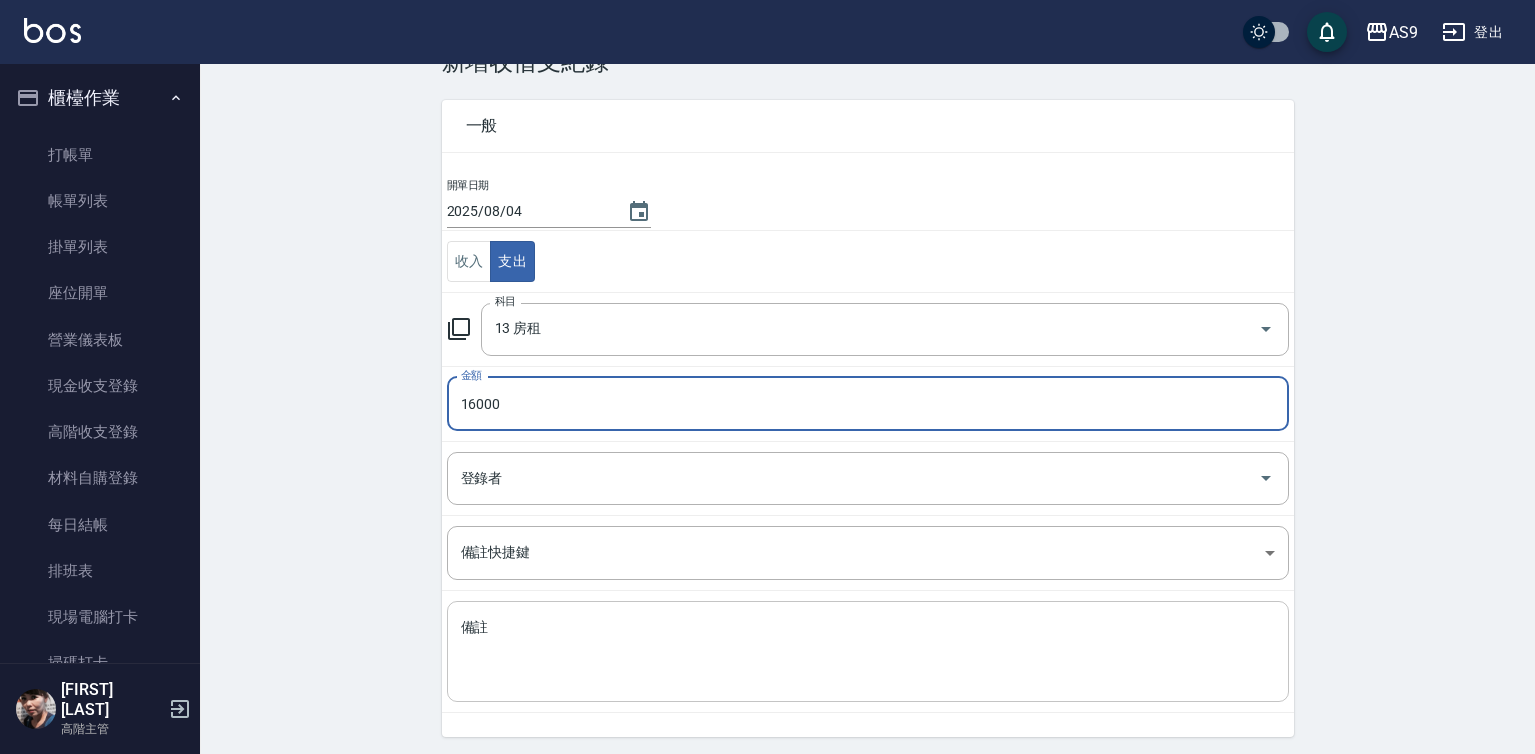 scroll, scrollTop: 129, scrollLeft: 0, axis: vertical 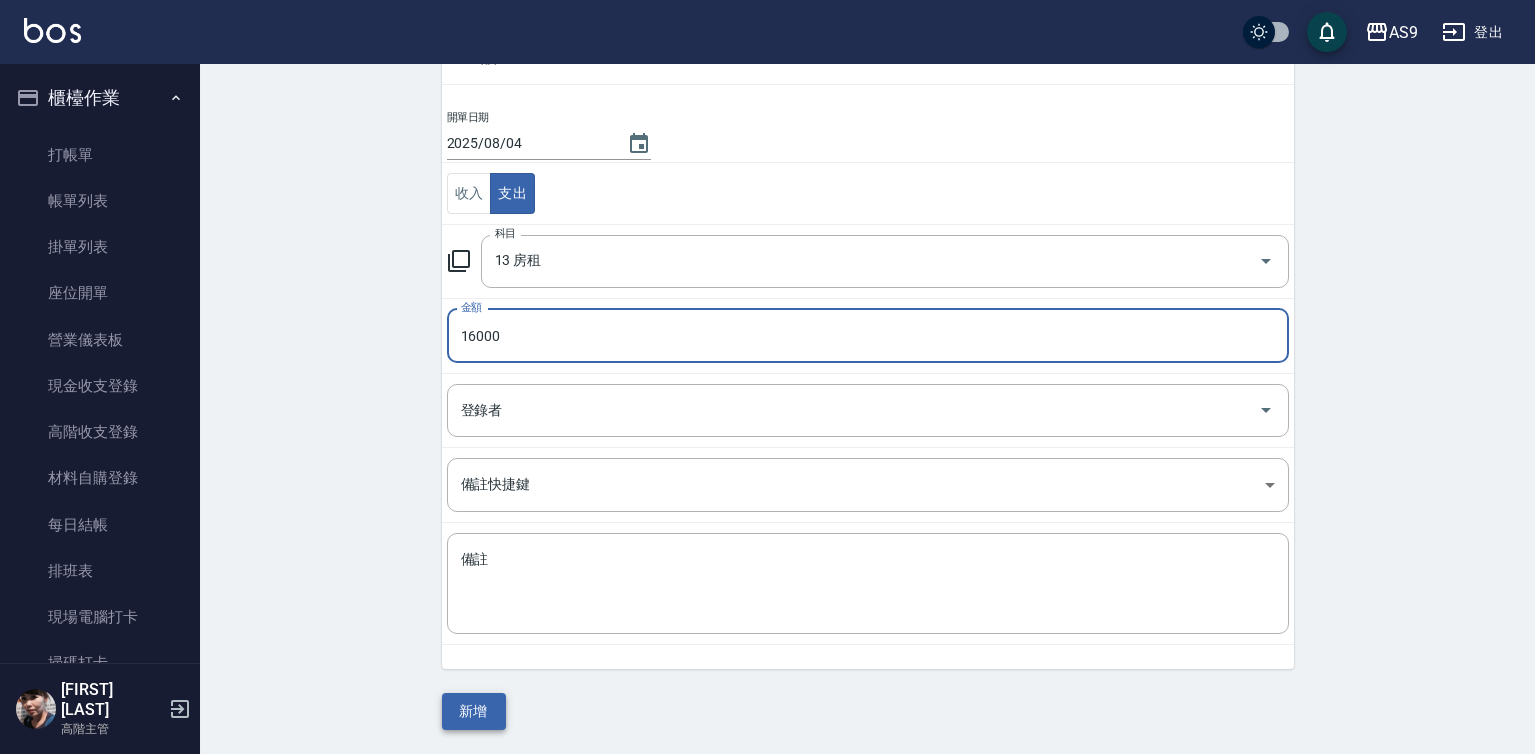 type on "16000" 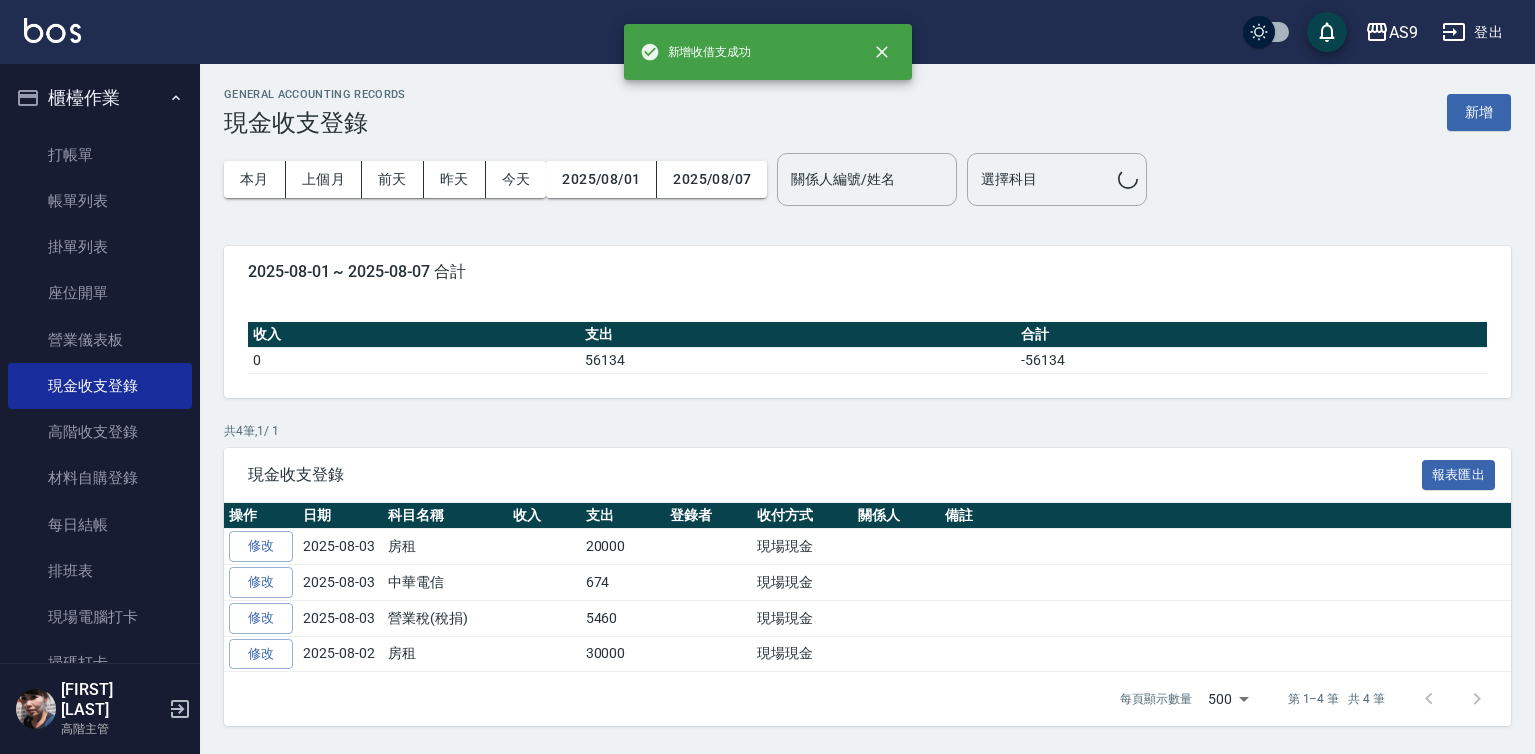scroll, scrollTop: 0, scrollLeft: 0, axis: both 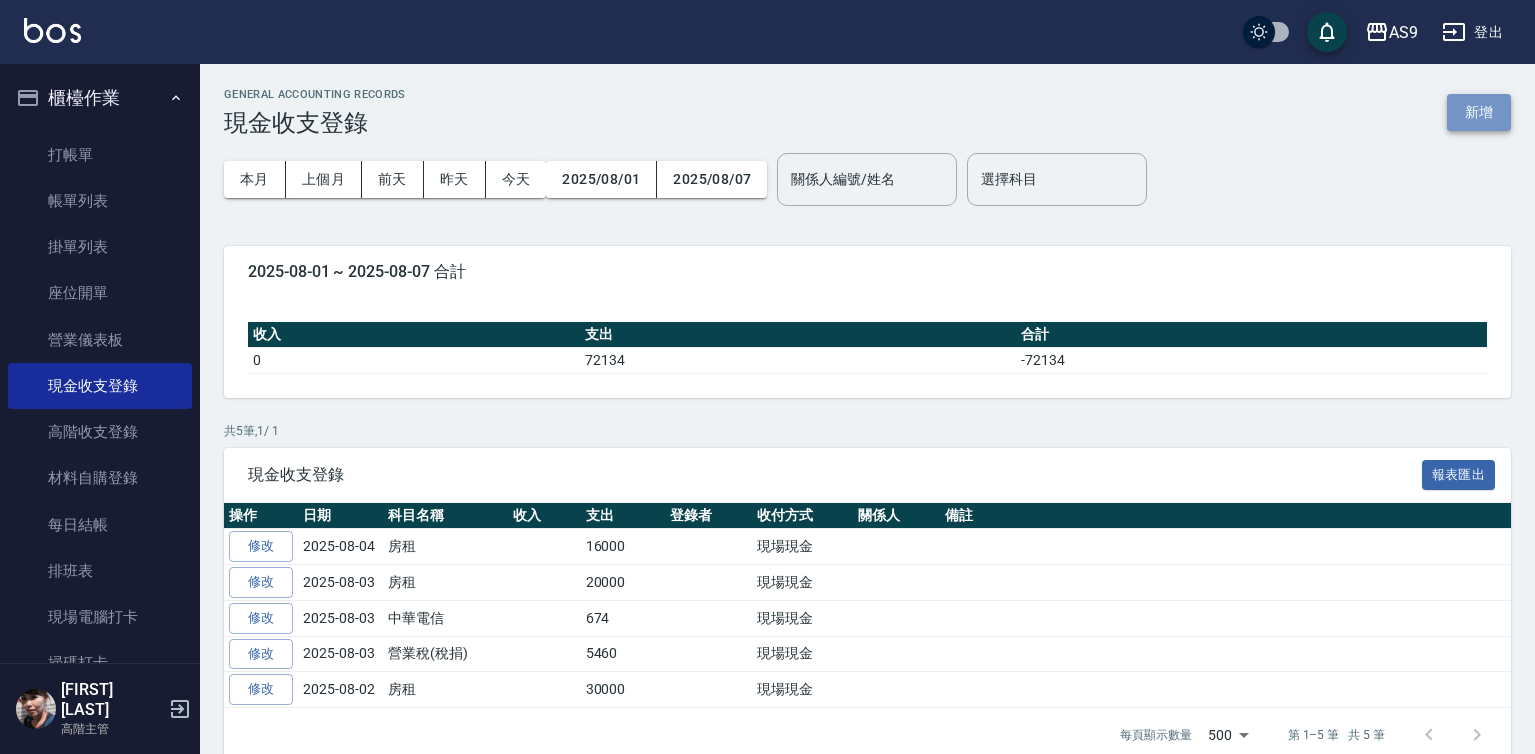 click on "新增" at bounding box center [1479, 112] 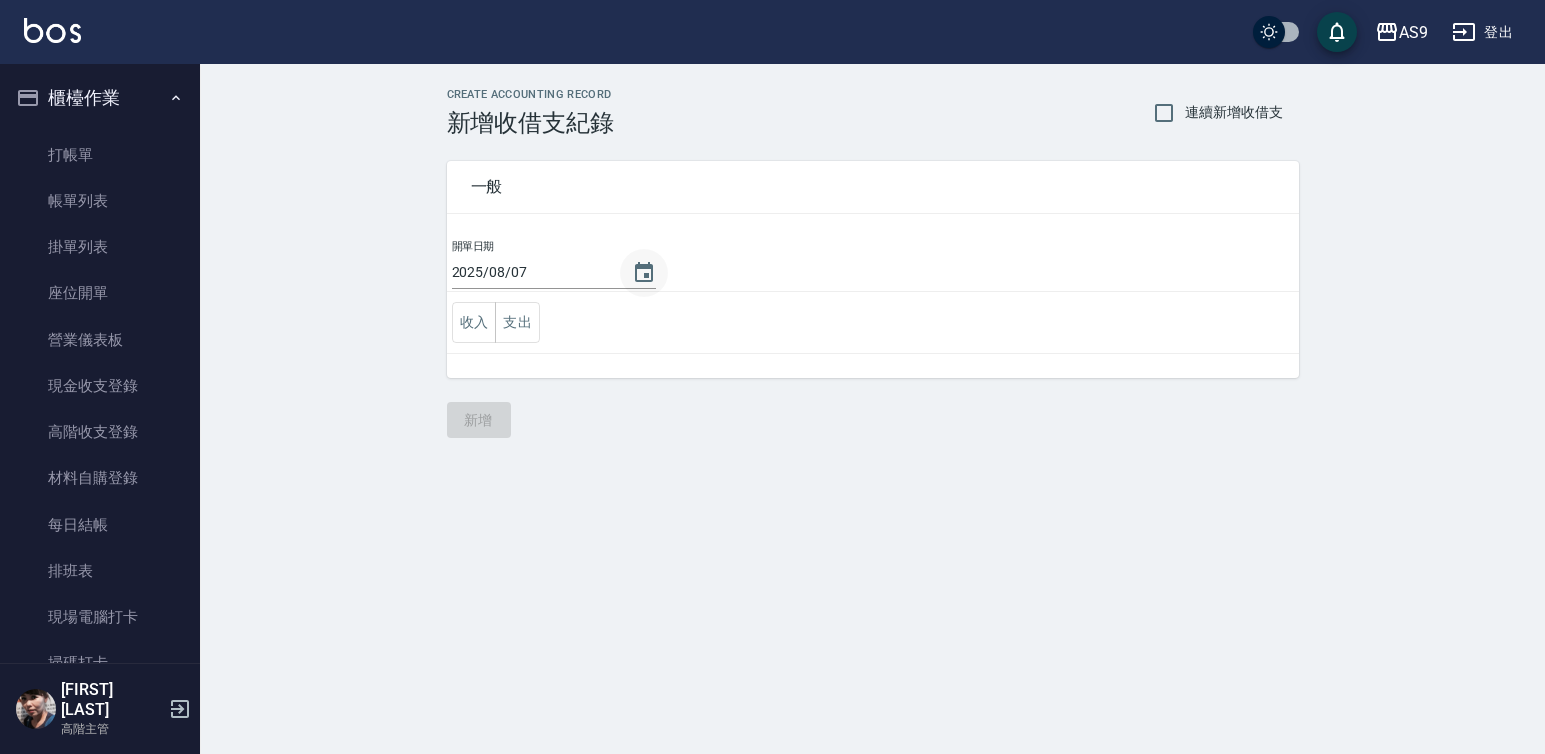 click 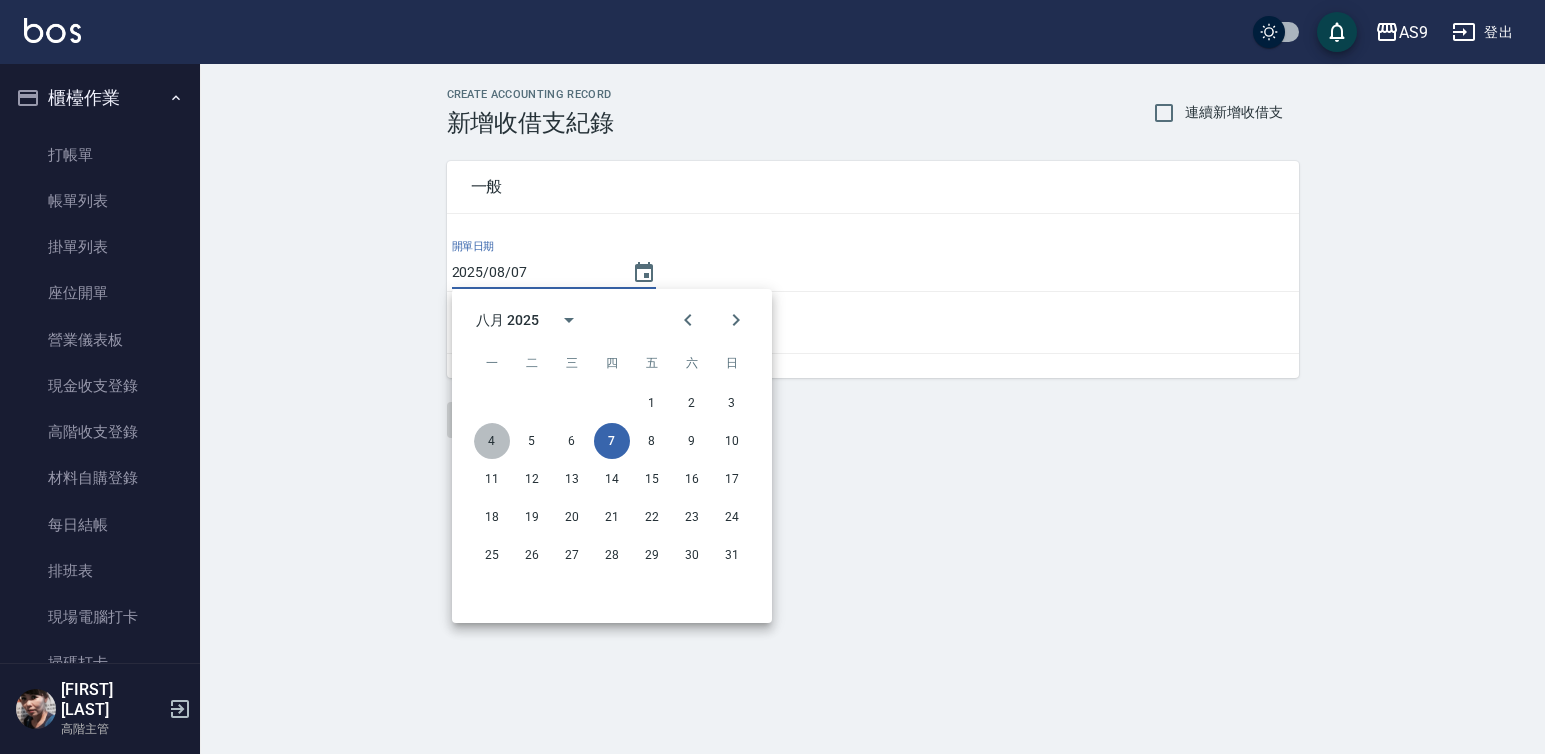 click on "4" at bounding box center [492, 441] 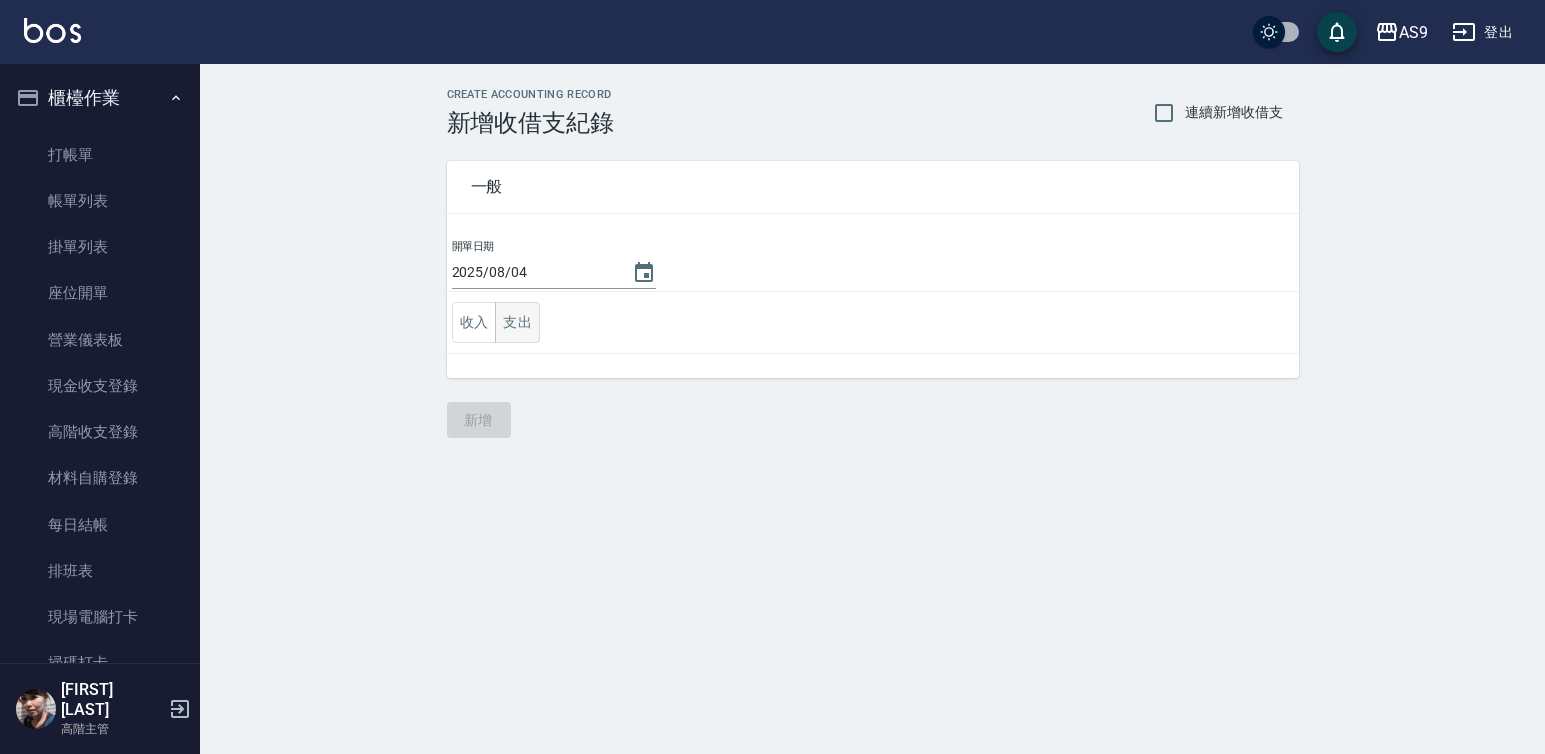click on "支出" at bounding box center [517, 322] 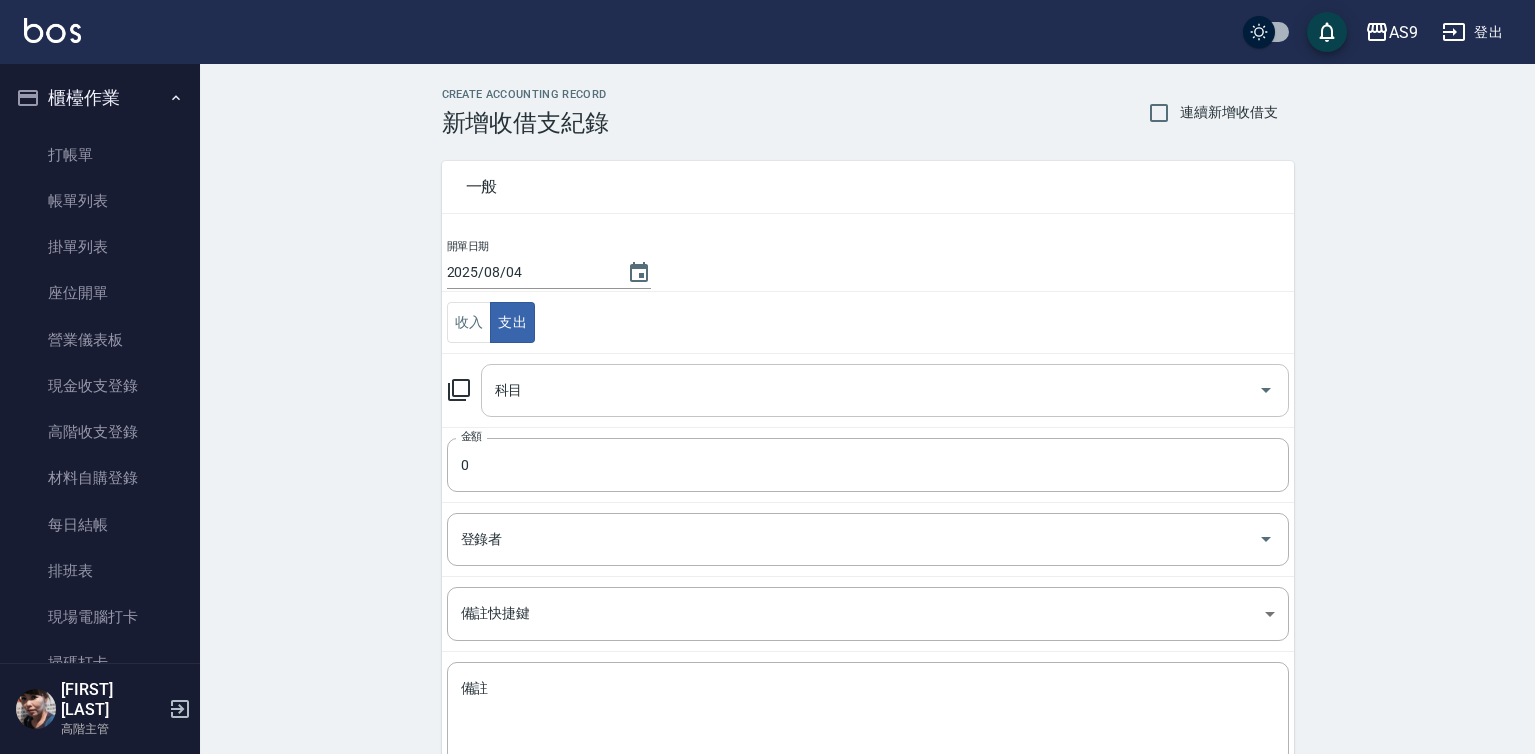 click on "科目" at bounding box center [870, 390] 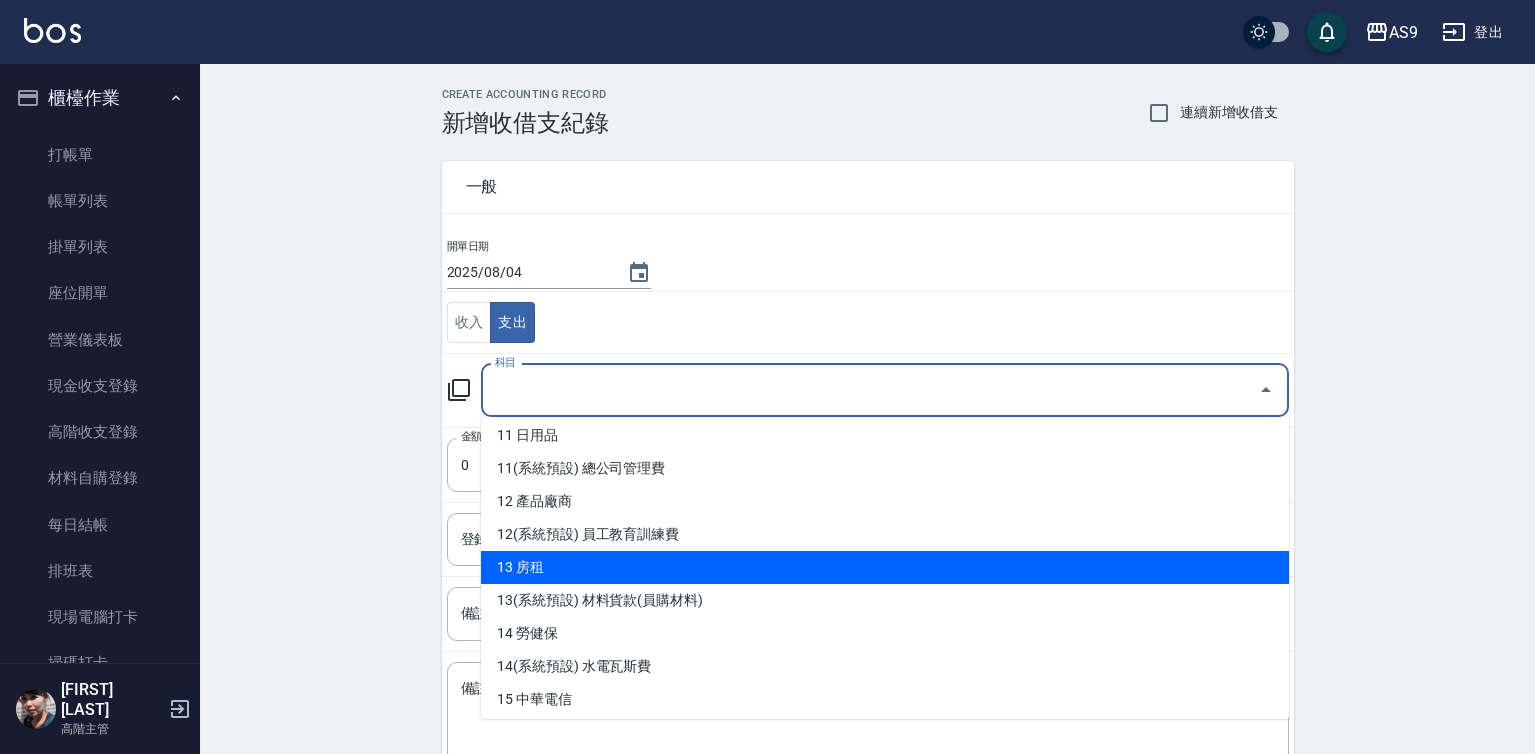 scroll, scrollTop: 400, scrollLeft: 0, axis: vertical 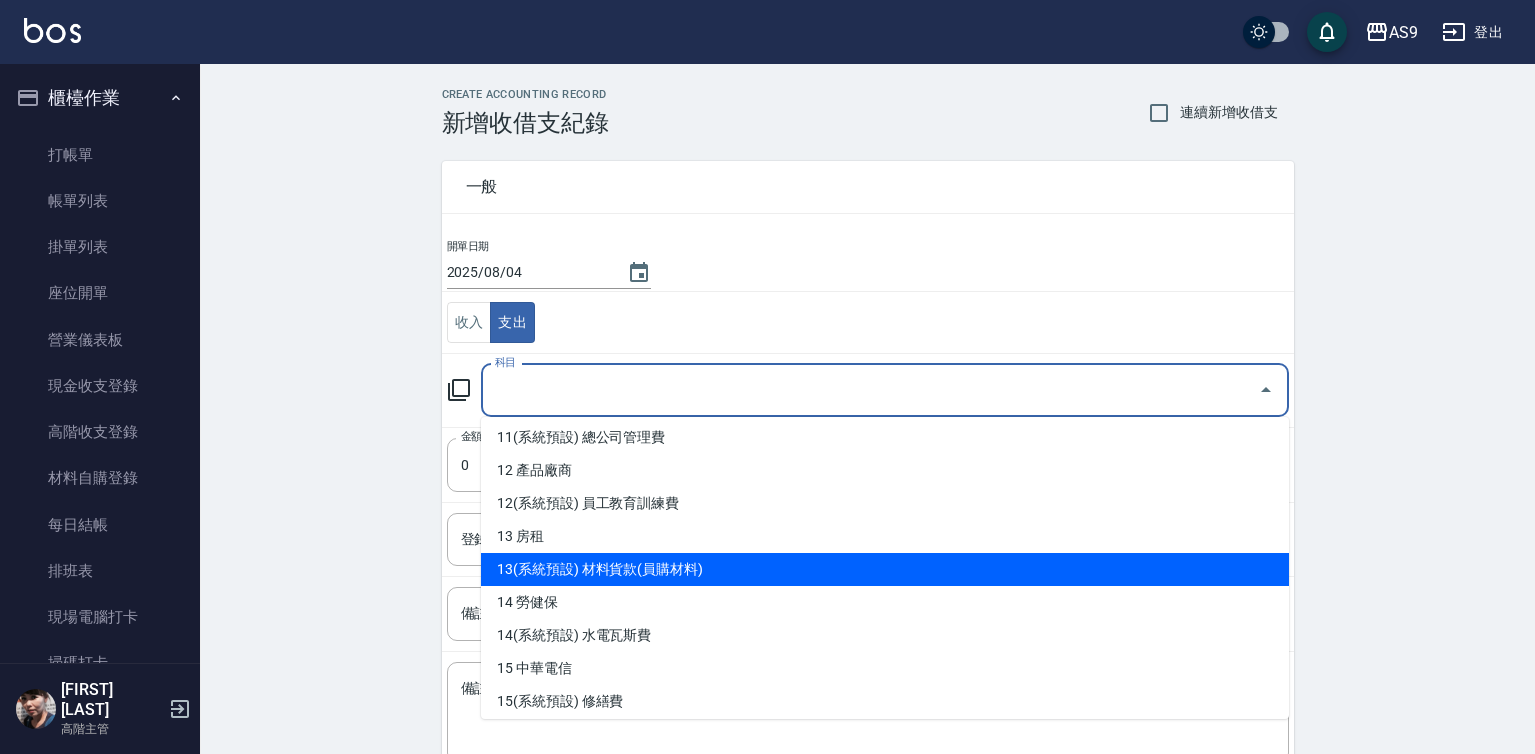 click on "13(系統預設) 材料貨款(員購材料)" at bounding box center (885, 569) 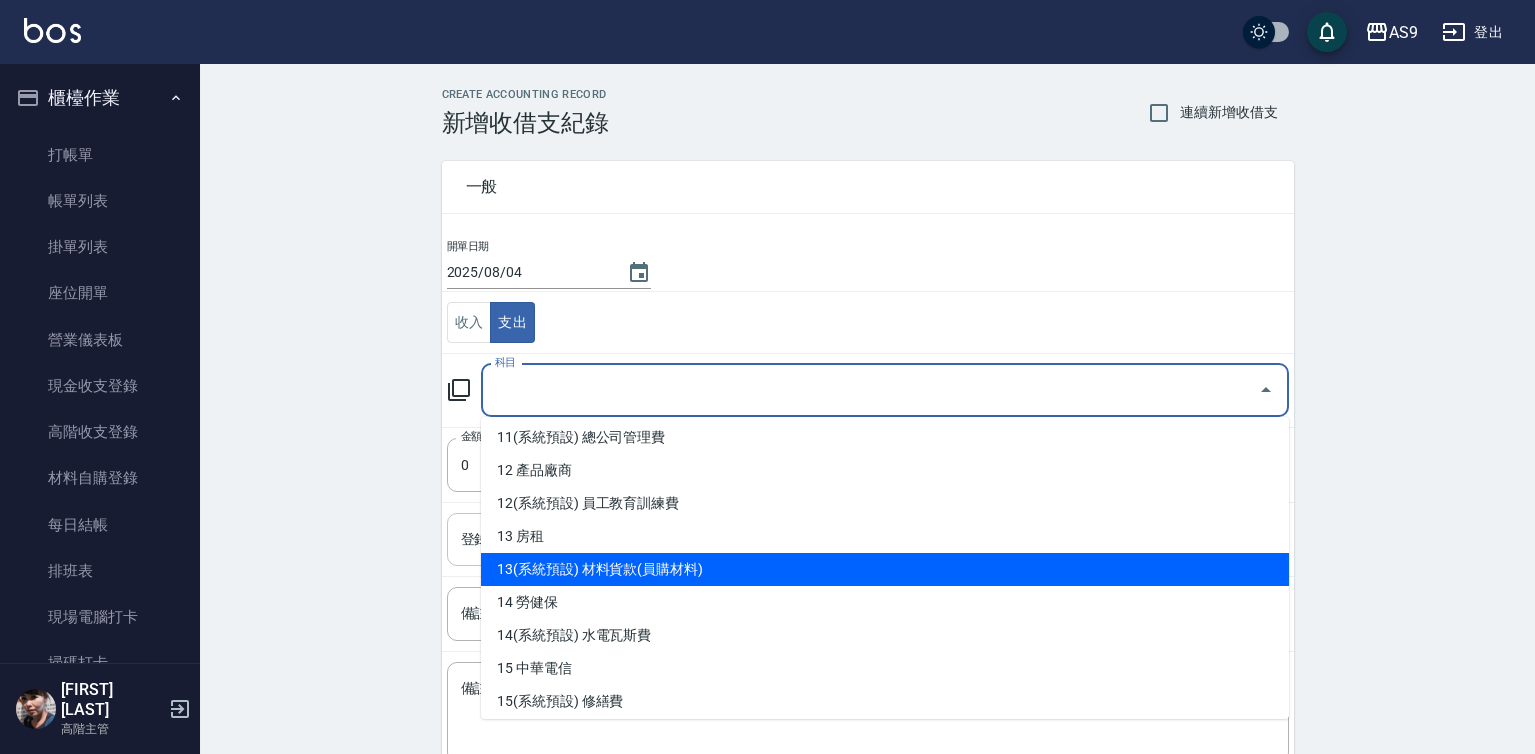 type on "13(系統預設) 材料貨款(員購材料)" 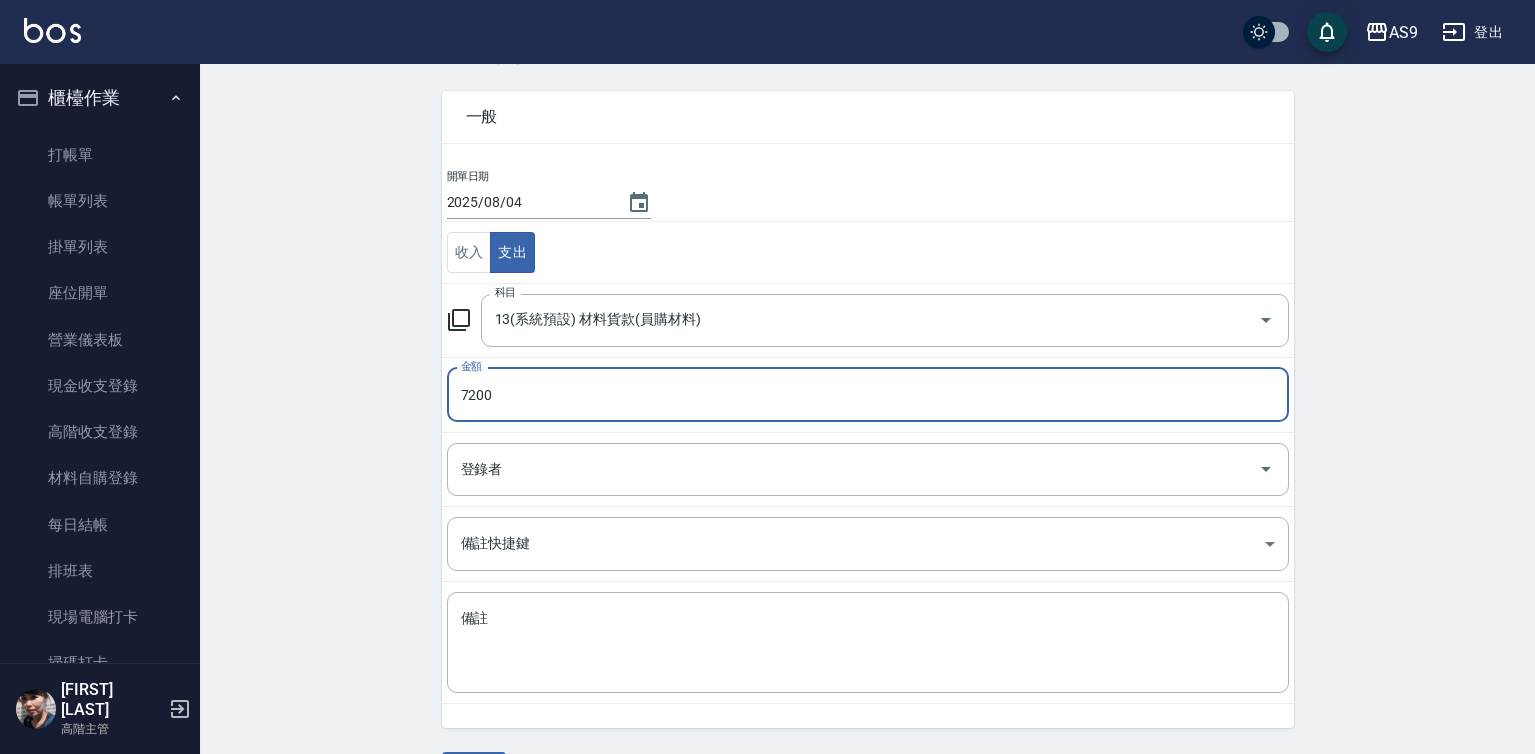 scroll, scrollTop: 100, scrollLeft: 0, axis: vertical 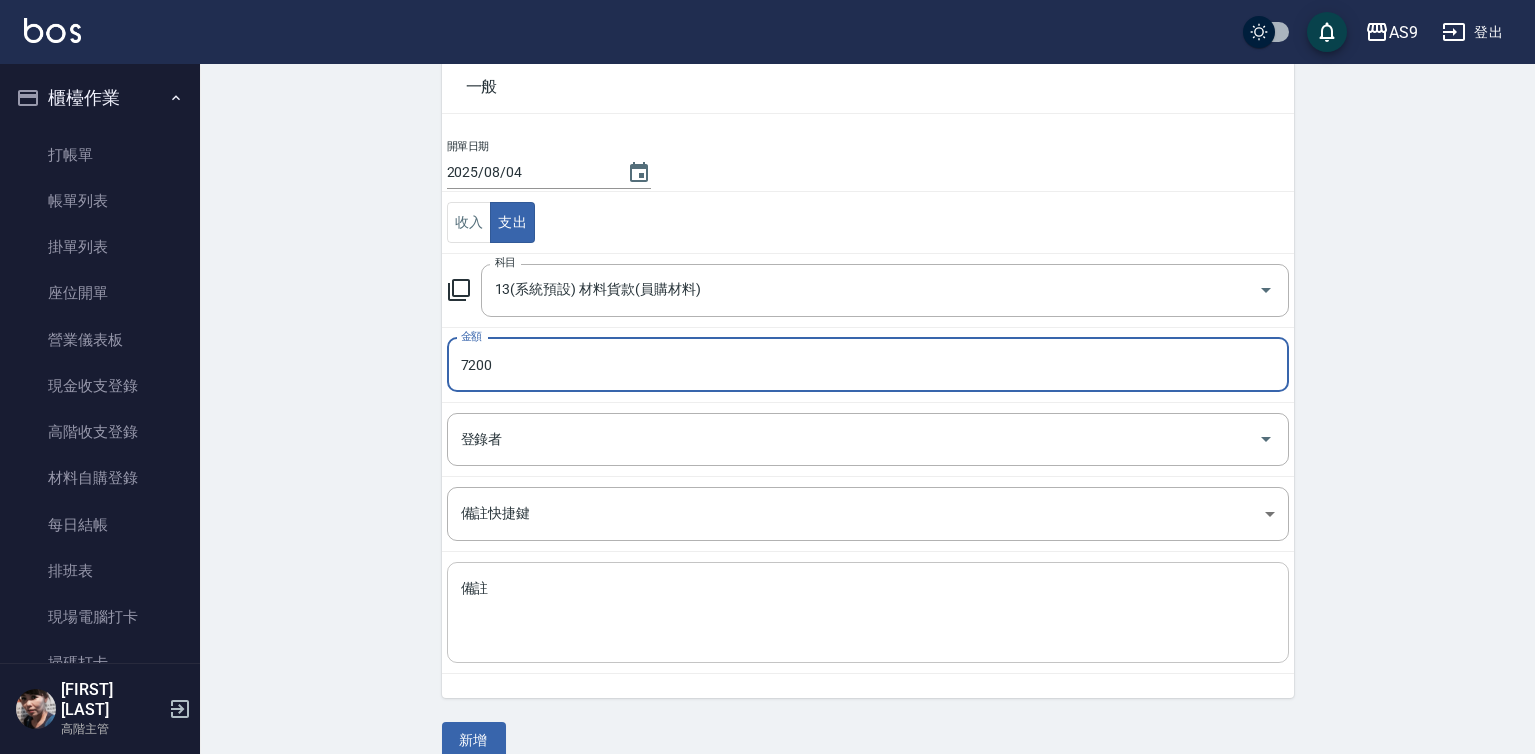 type on "7200" 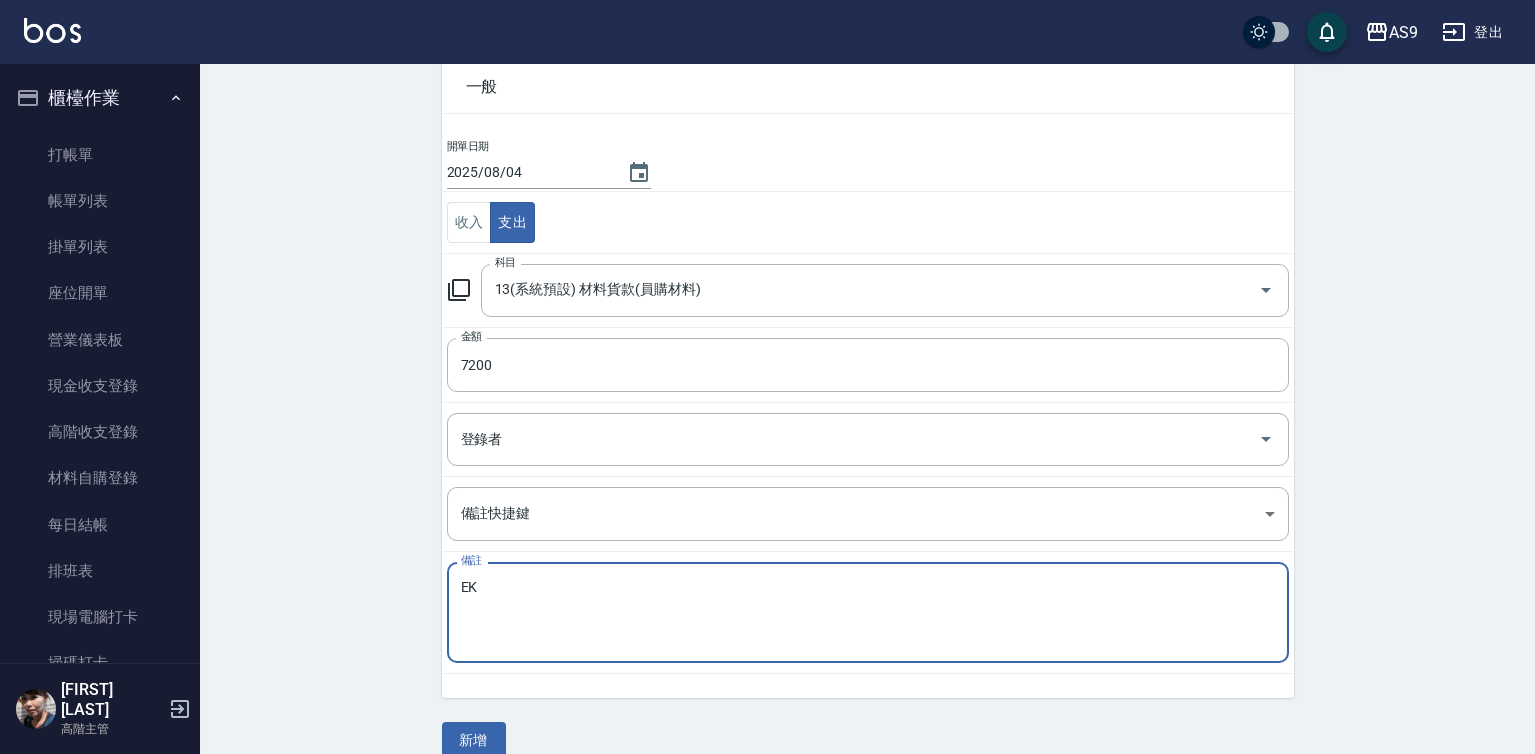 type on "E" 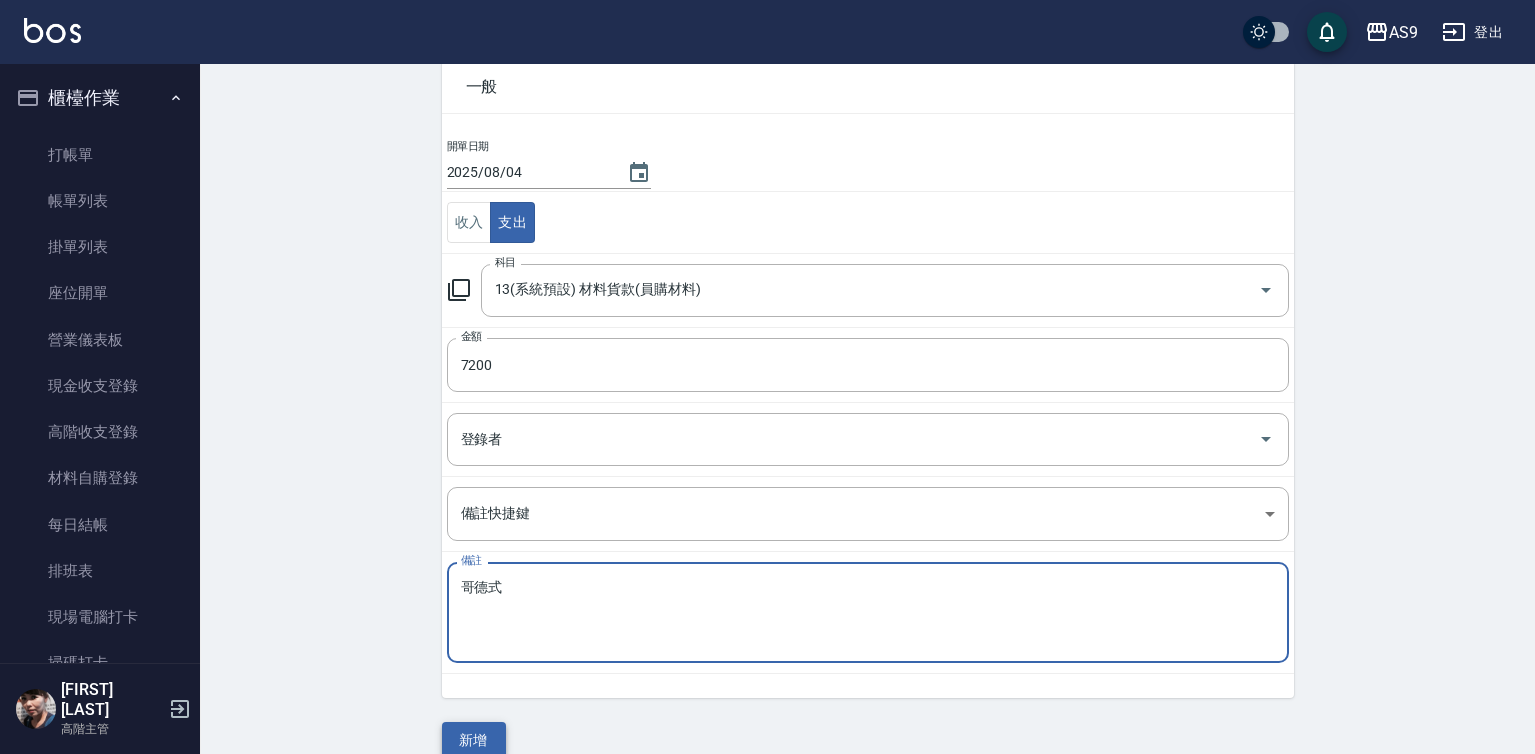 type on "哥德式" 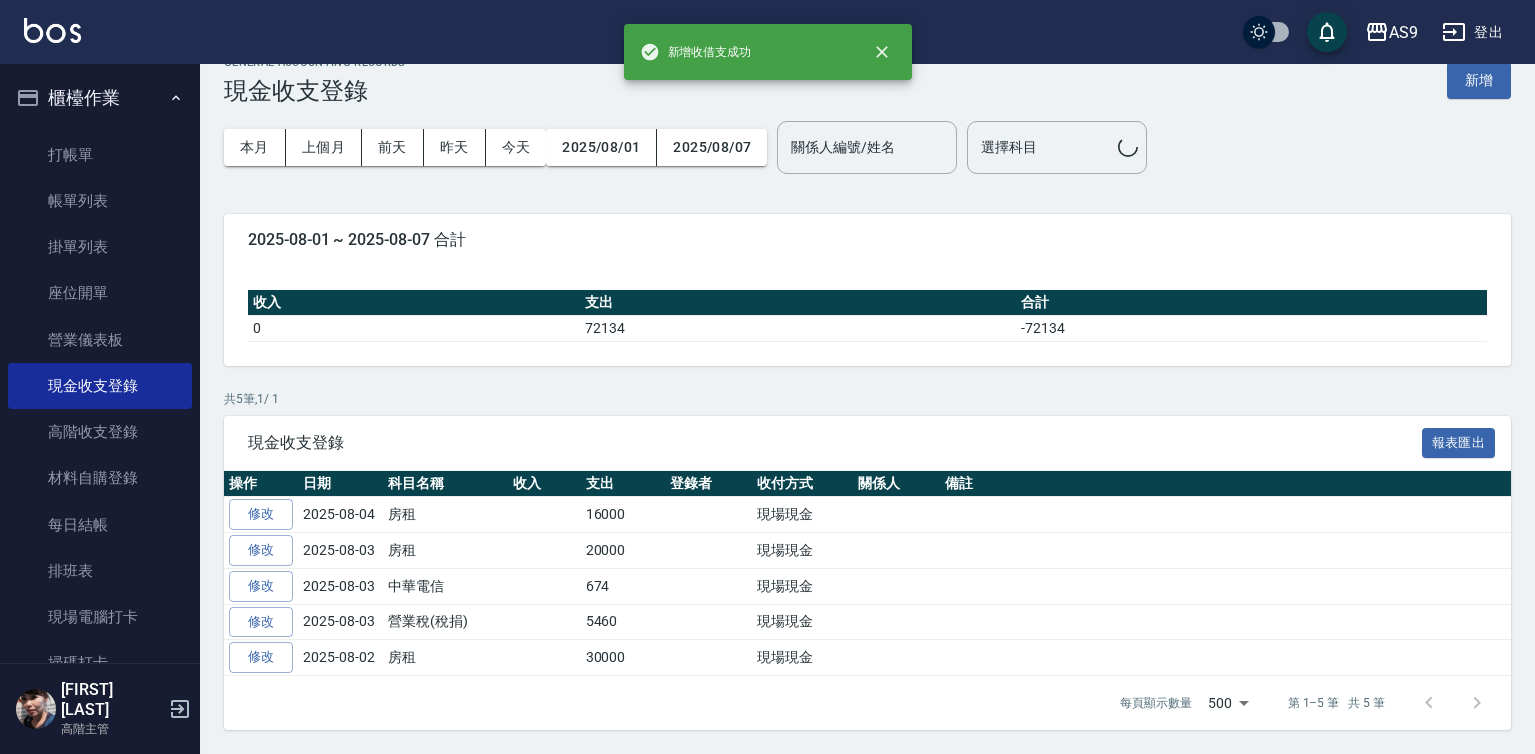 scroll, scrollTop: 0, scrollLeft: 0, axis: both 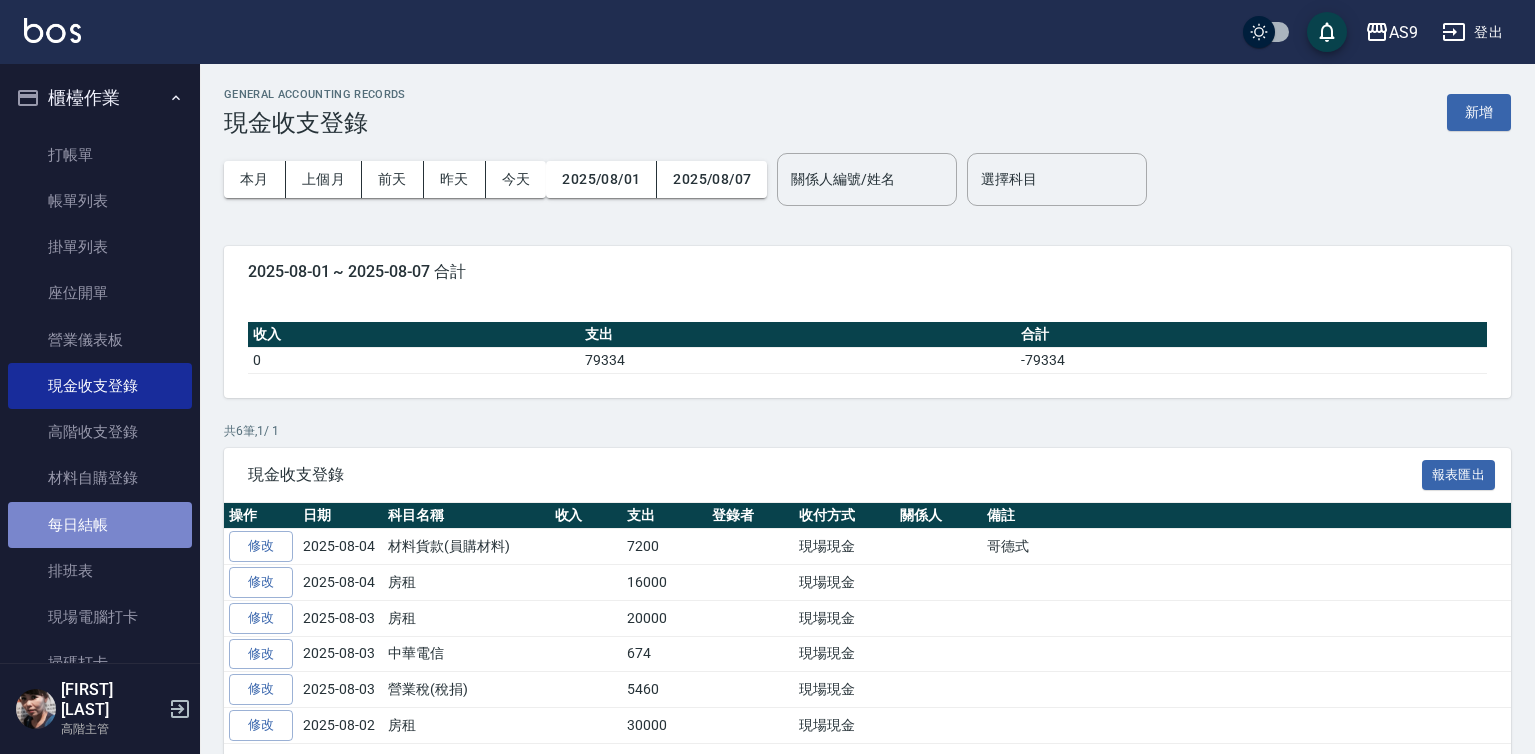 click on "每日結帳" at bounding box center [100, 525] 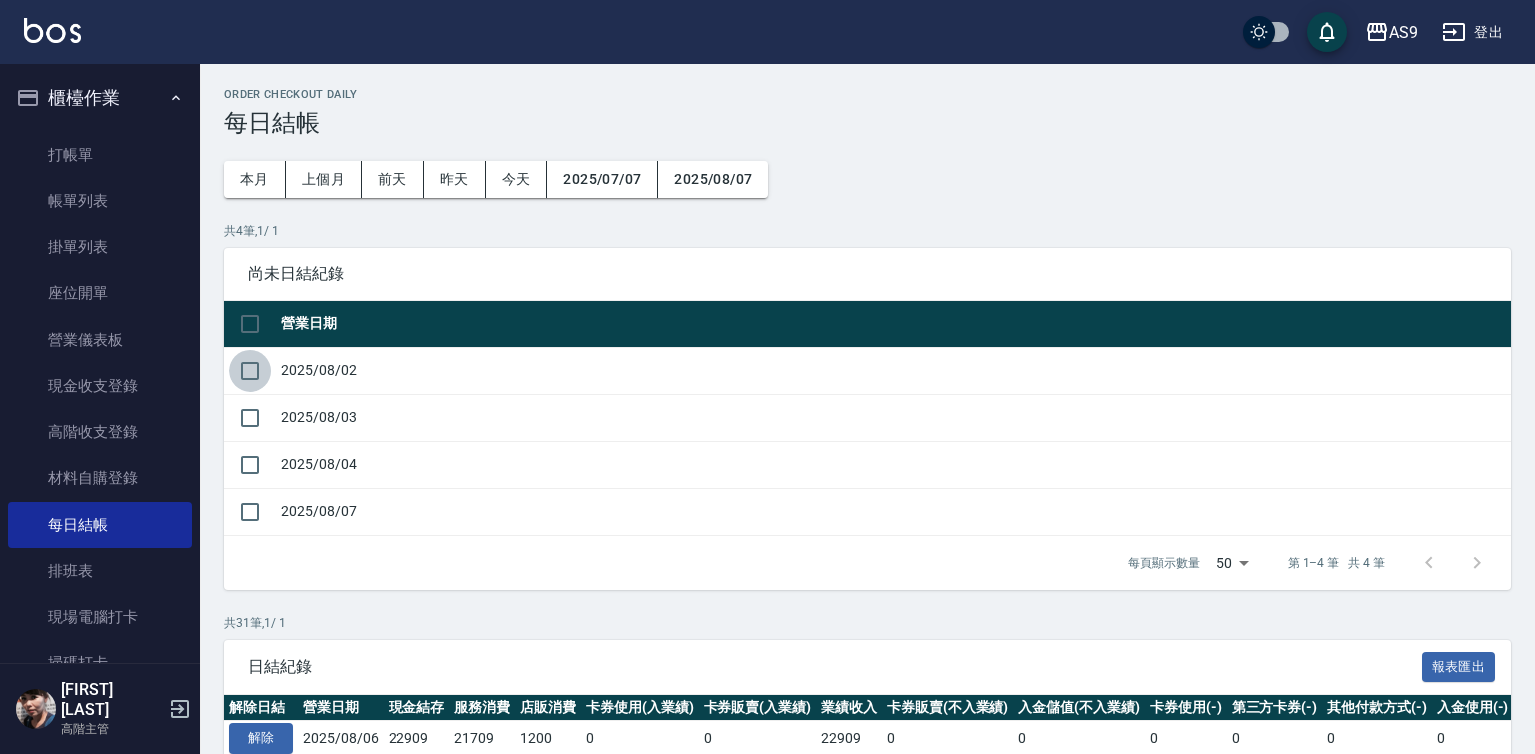 click at bounding box center (250, 371) 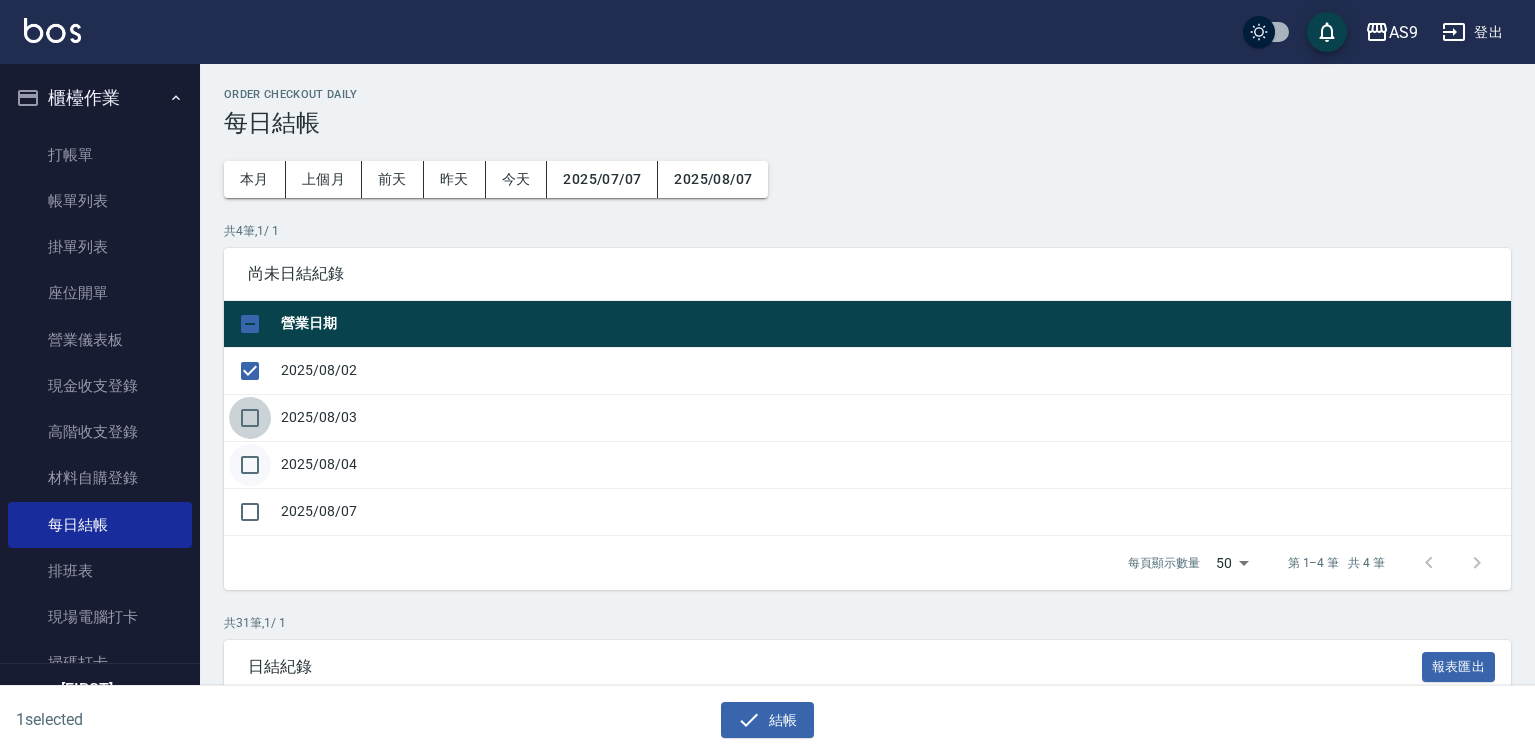 drag, startPoint x: 238, startPoint y: 402, endPoint x: 236, endPoint y: 448, distance: 46.043457 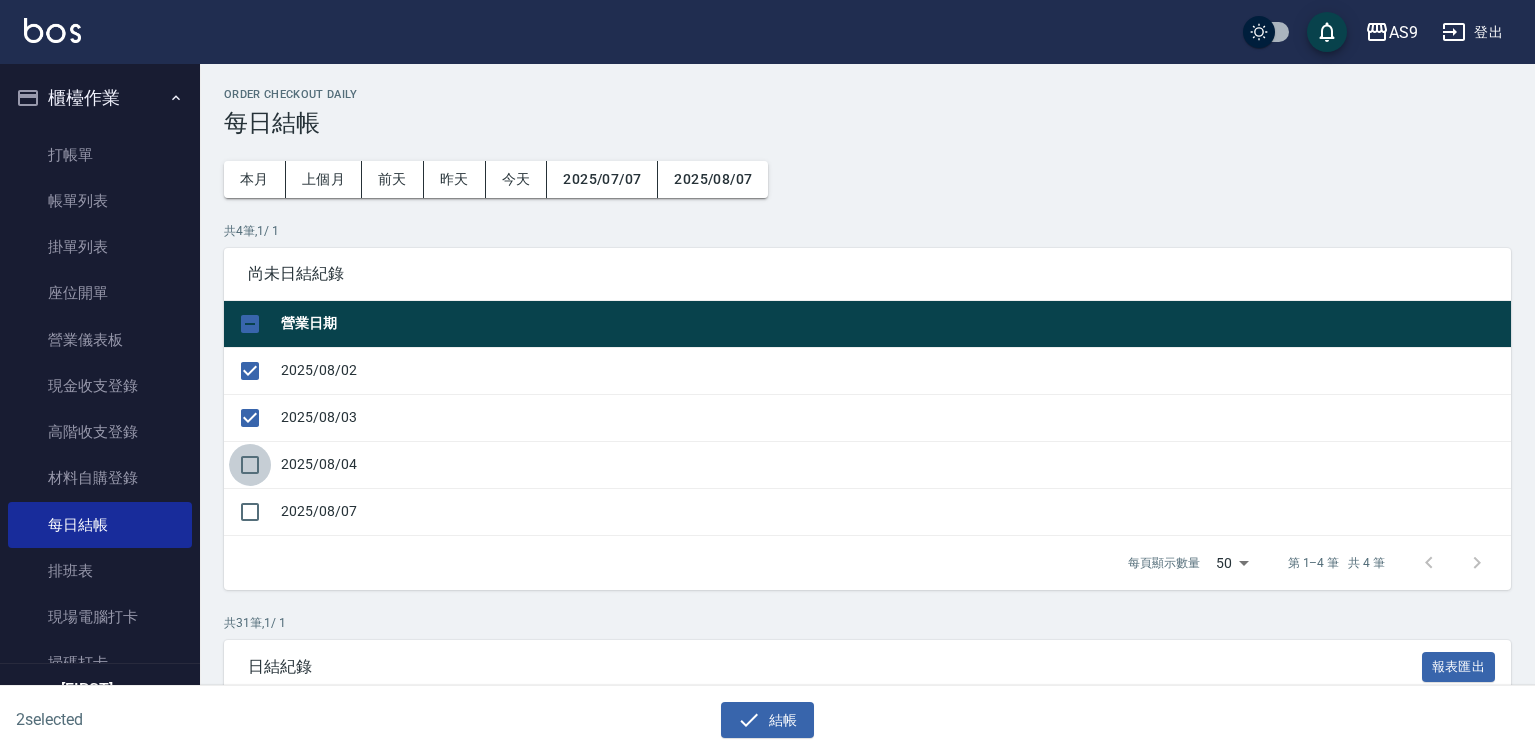 click at bounding box center [250, 465] 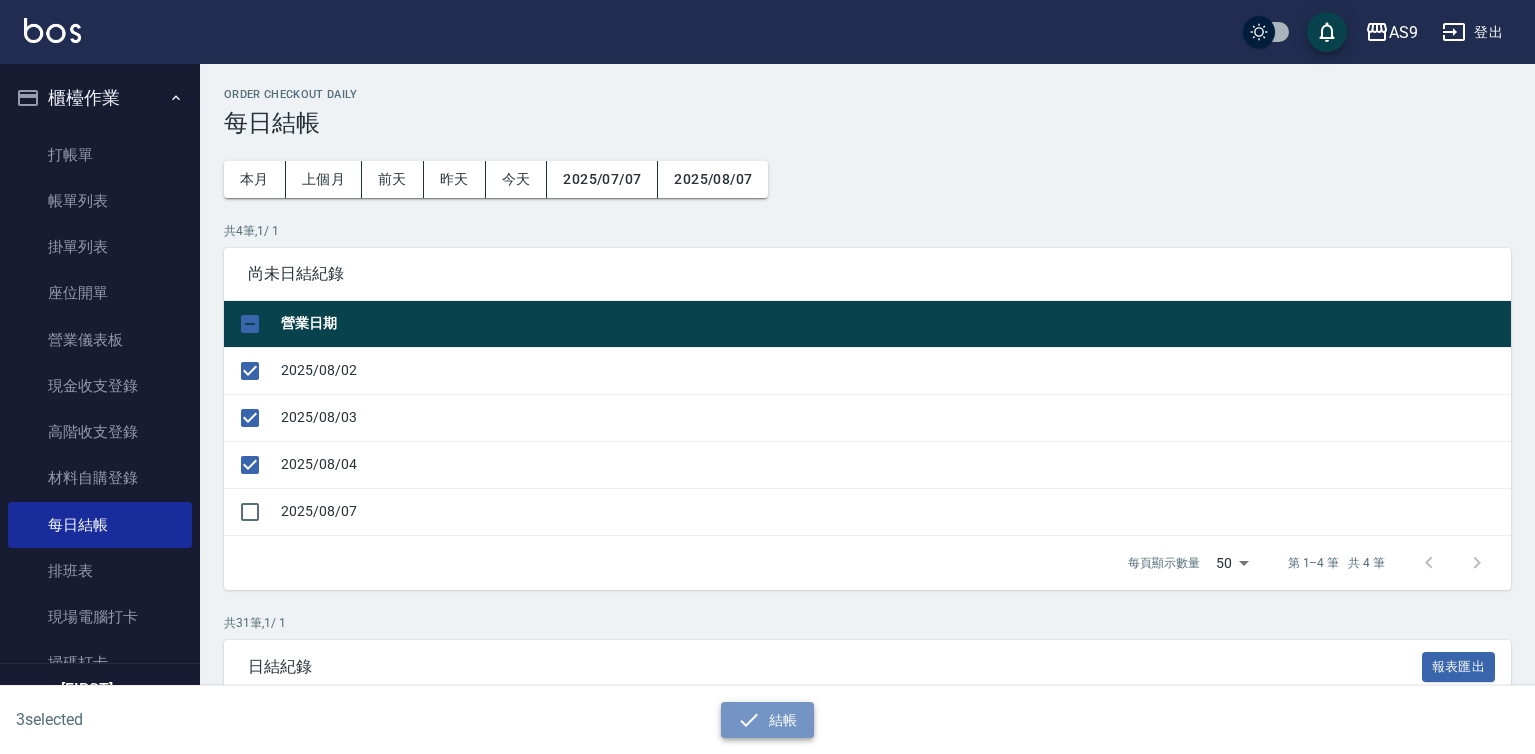 click 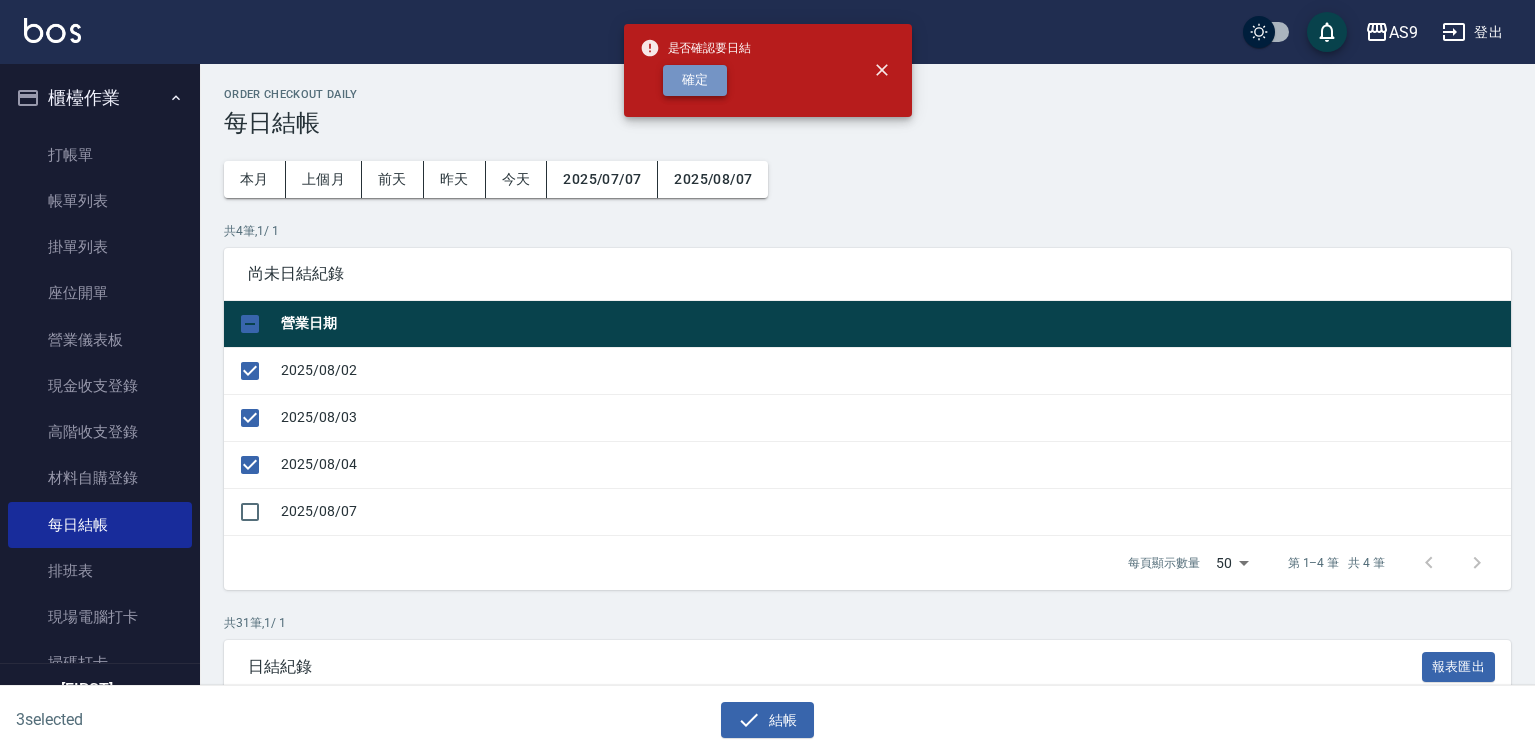 click on "確定" at bounding box center (695, 80) 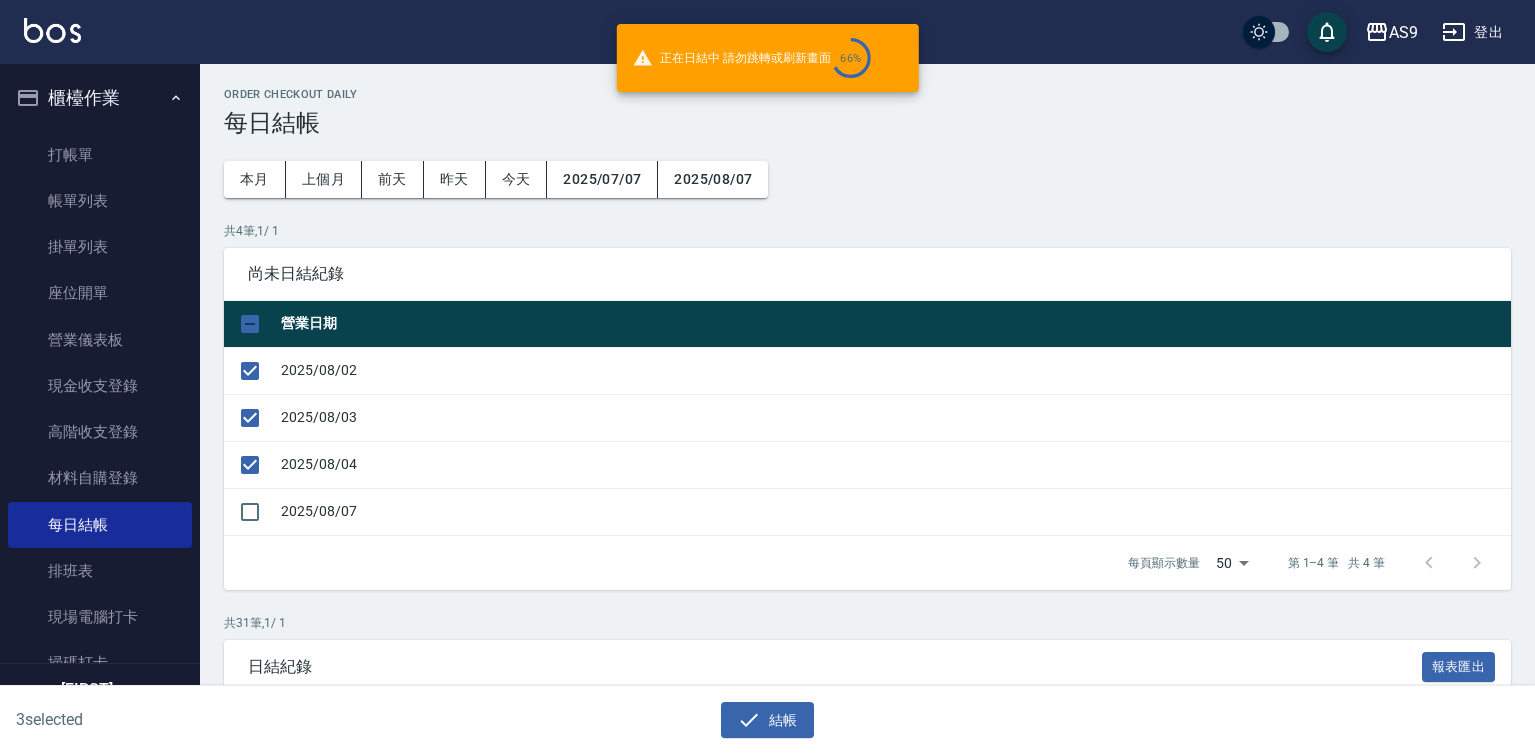 checkbox on "false" 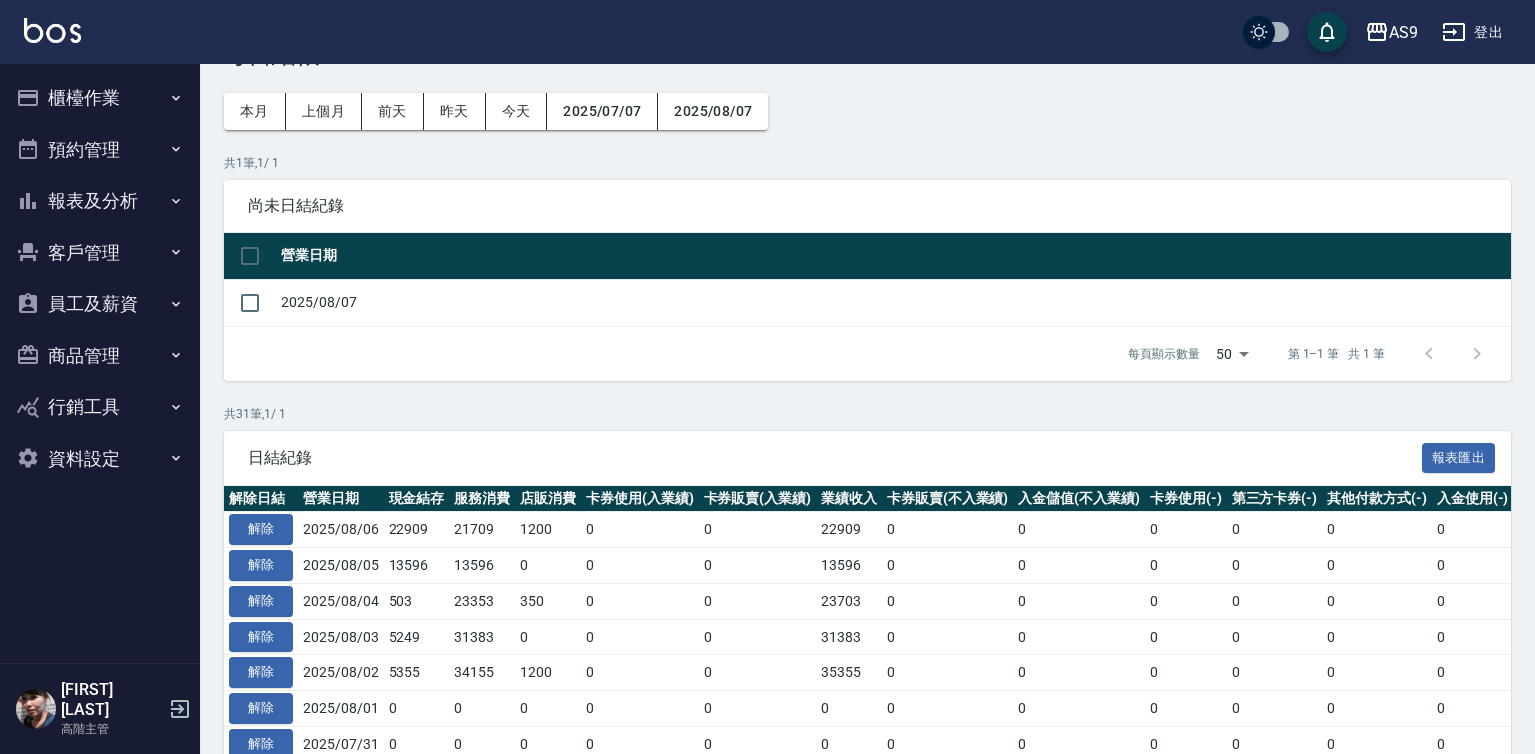 scroll, scrollTop: 100, scrollLeft: 0, axis: vertical 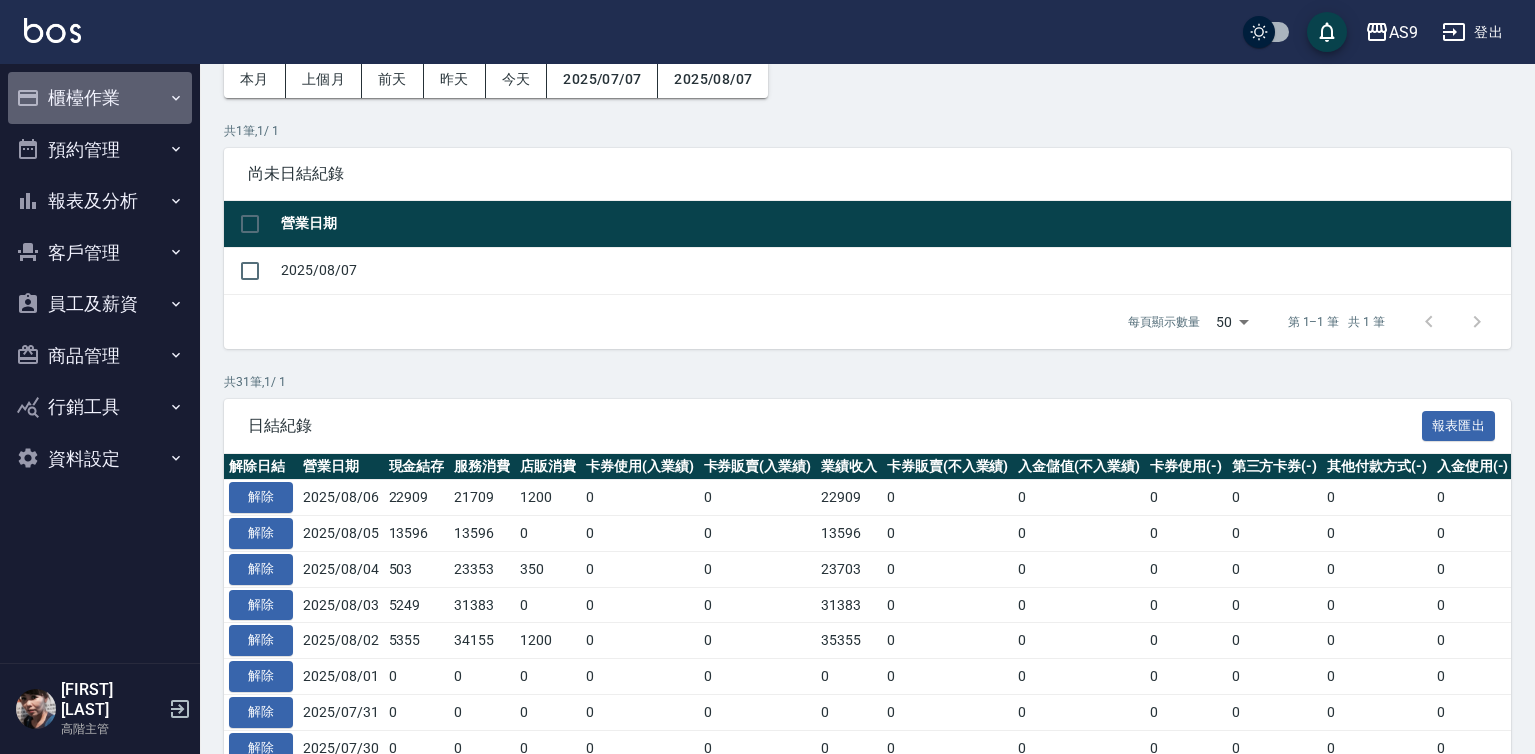 click on "櫃檯作業" at bounding box center [100, 98] 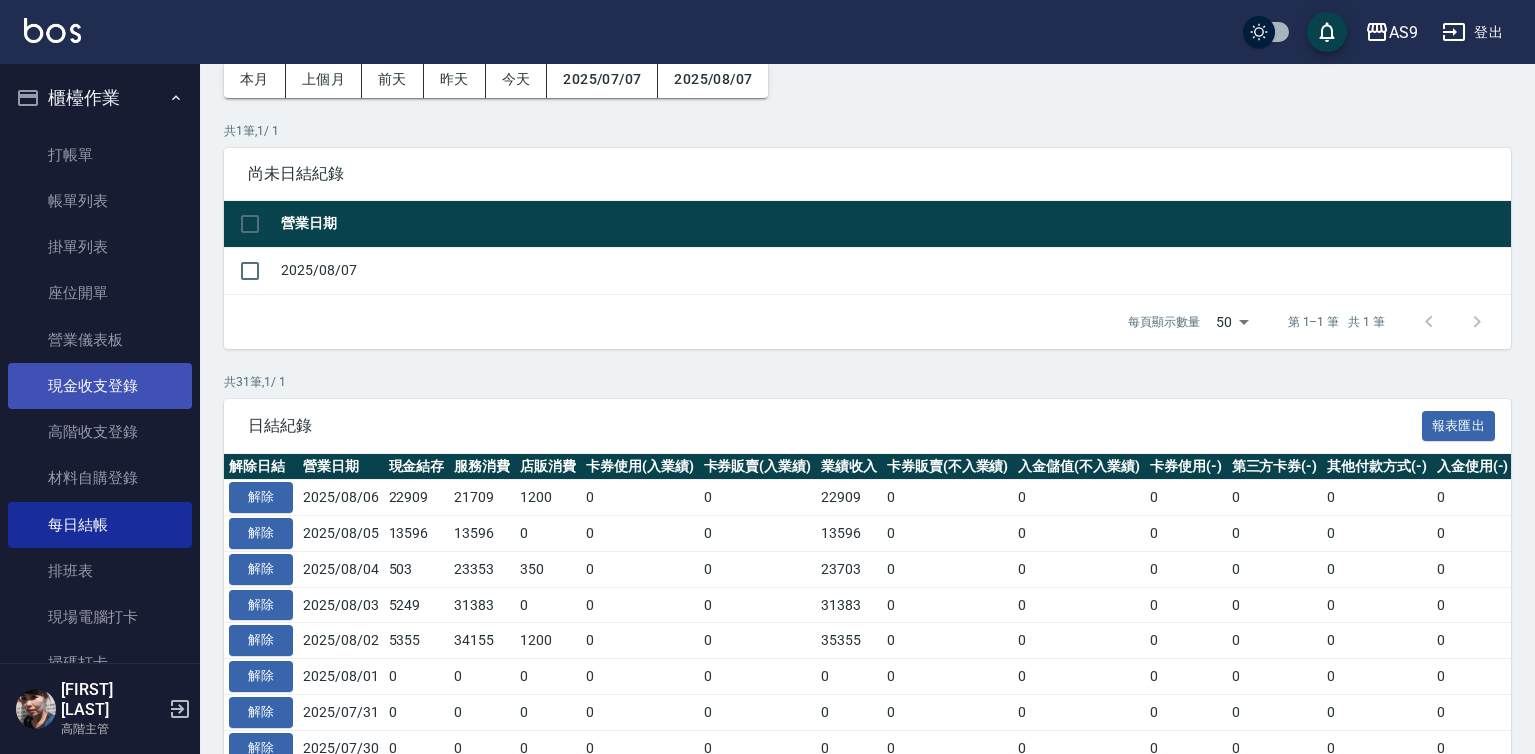 click on "現金收支登錄" at bounding box center [100, 386] 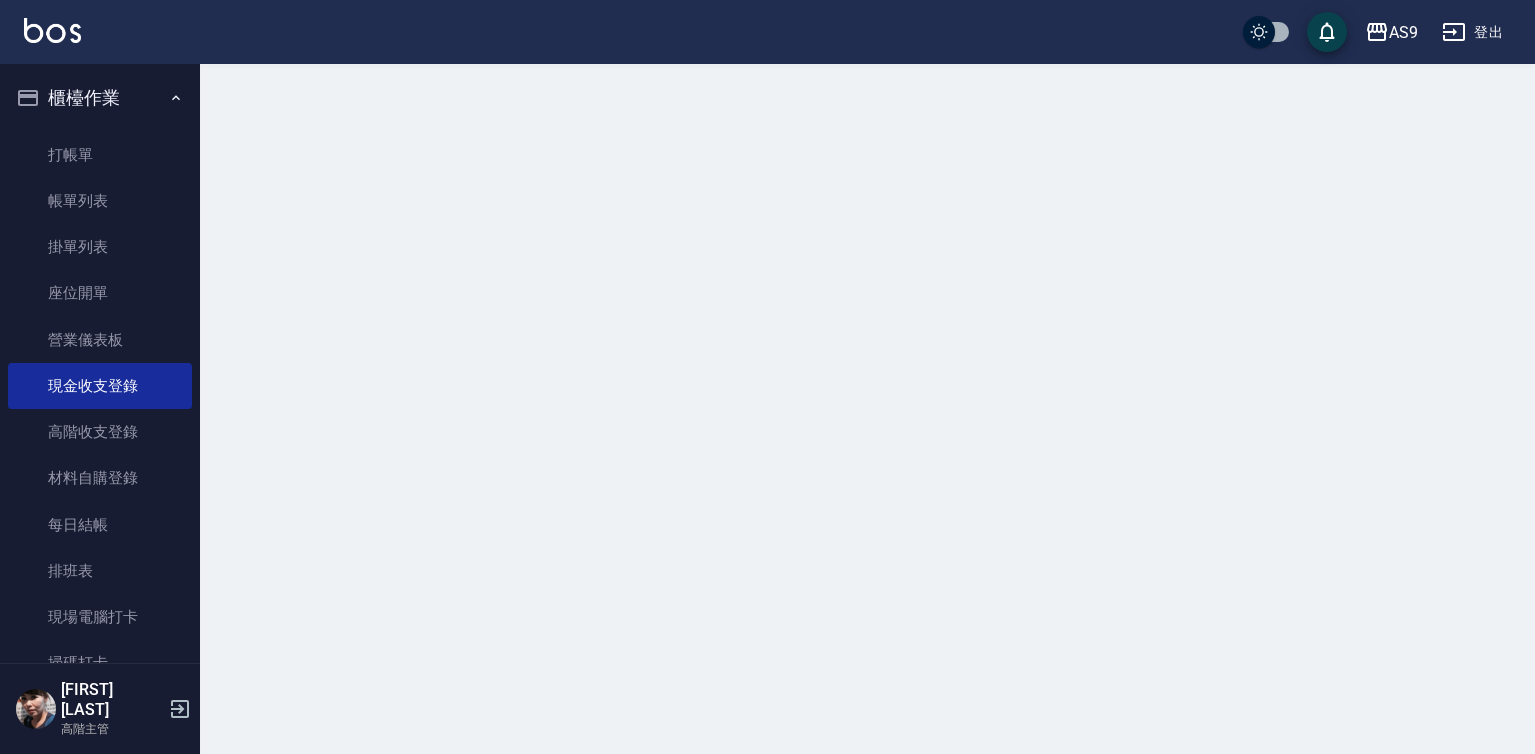 scroll, scrollTop: 0, scrollLeft: 0, axis: both 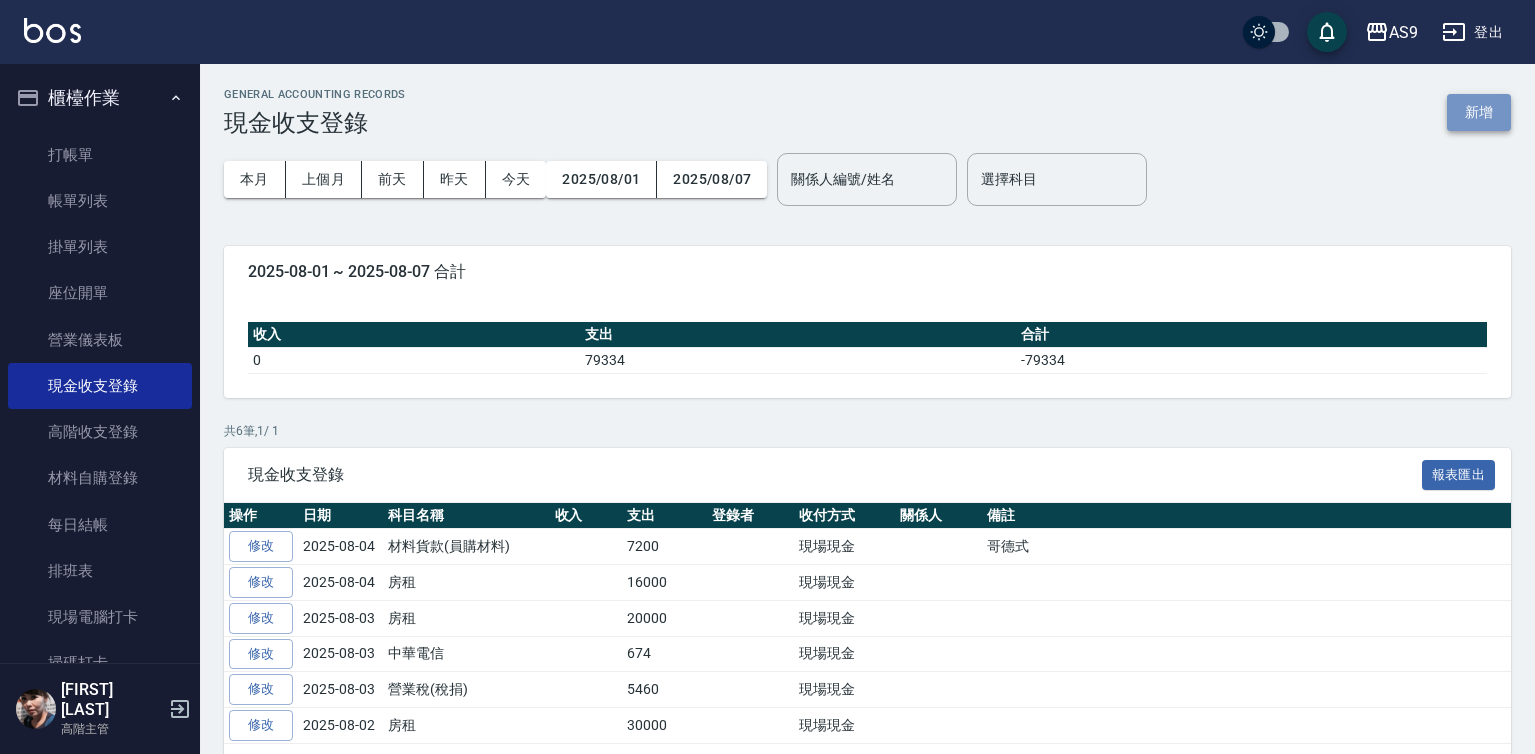 click on "新增" at bounding box center (1479, 112) 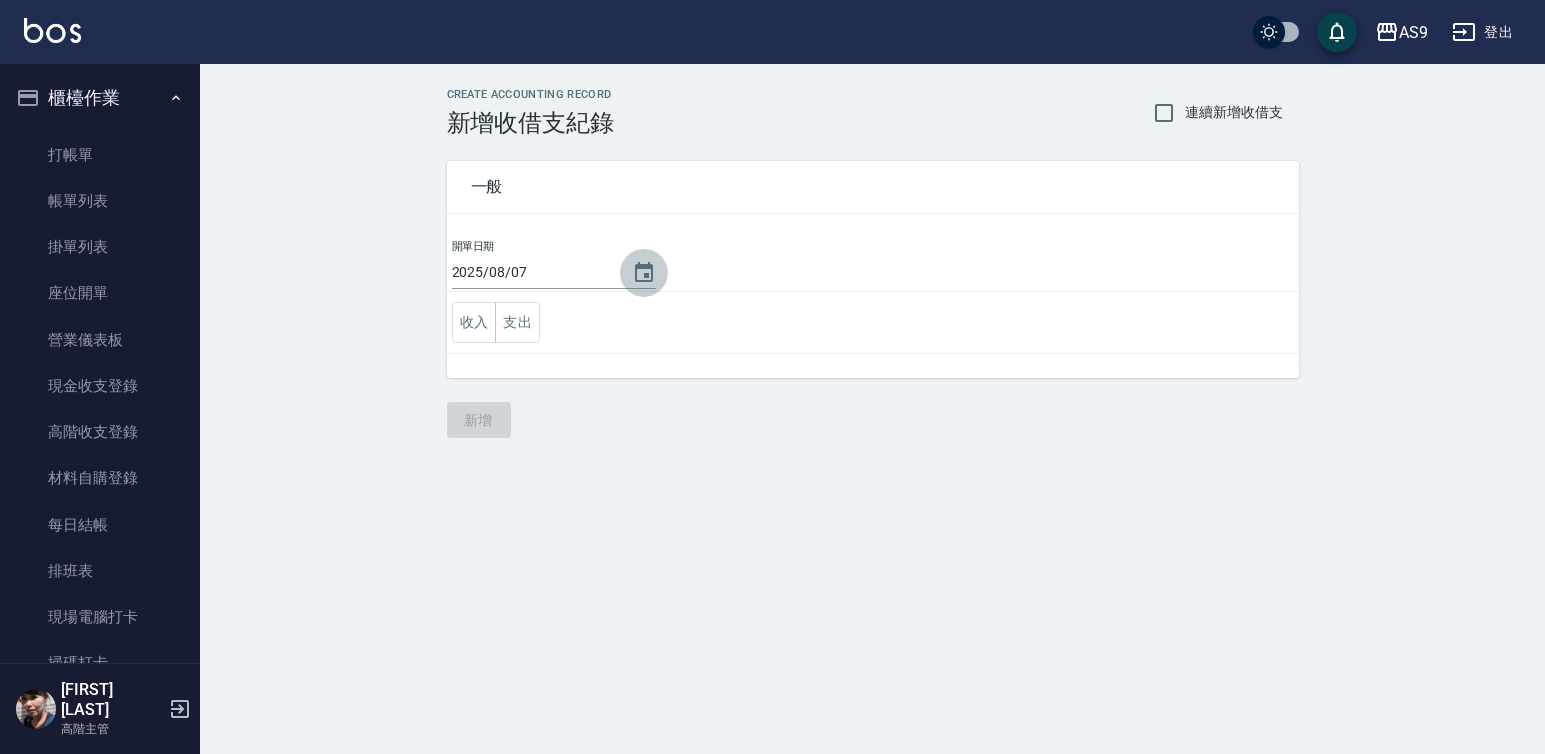 click 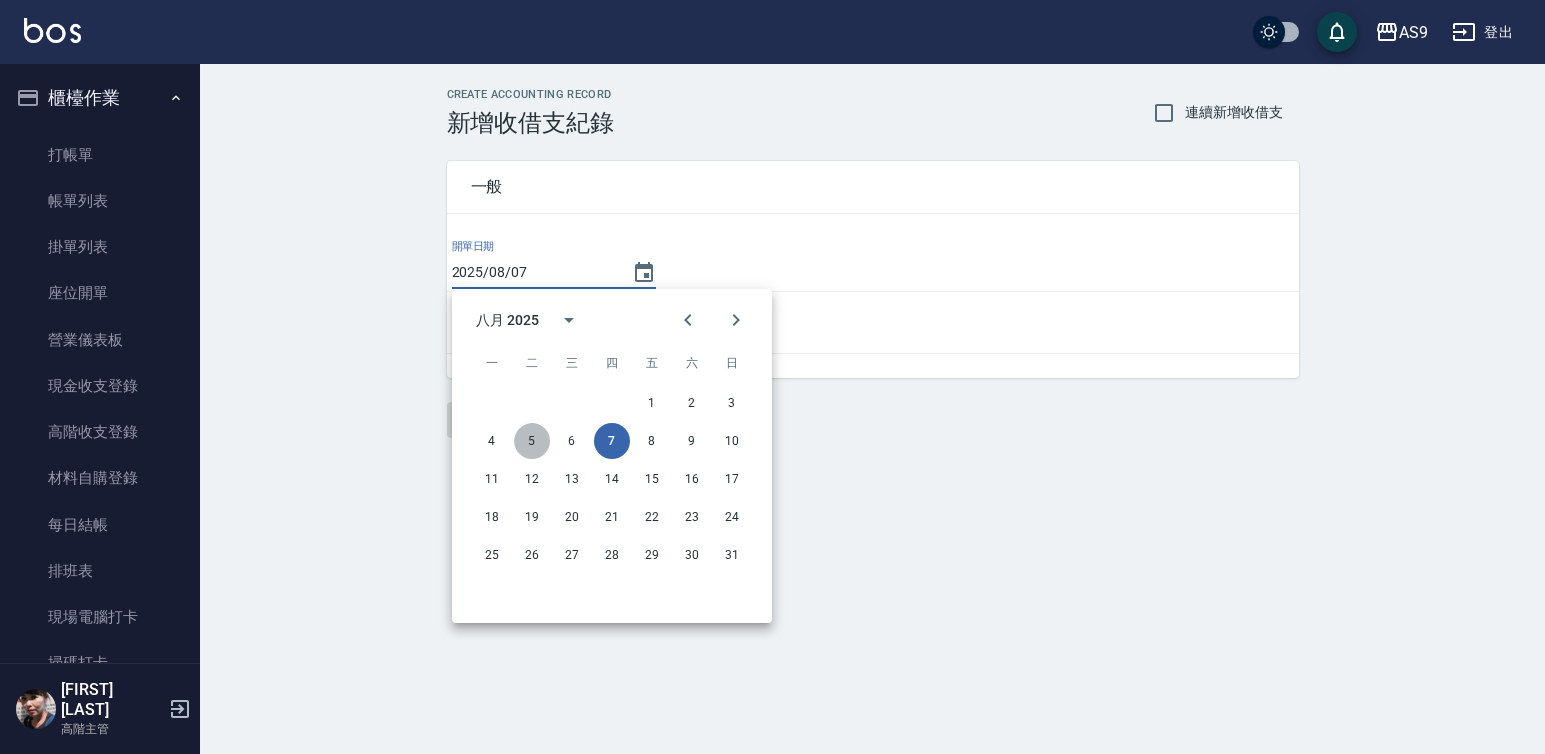 click on "5" at bounding box center [532, 441] 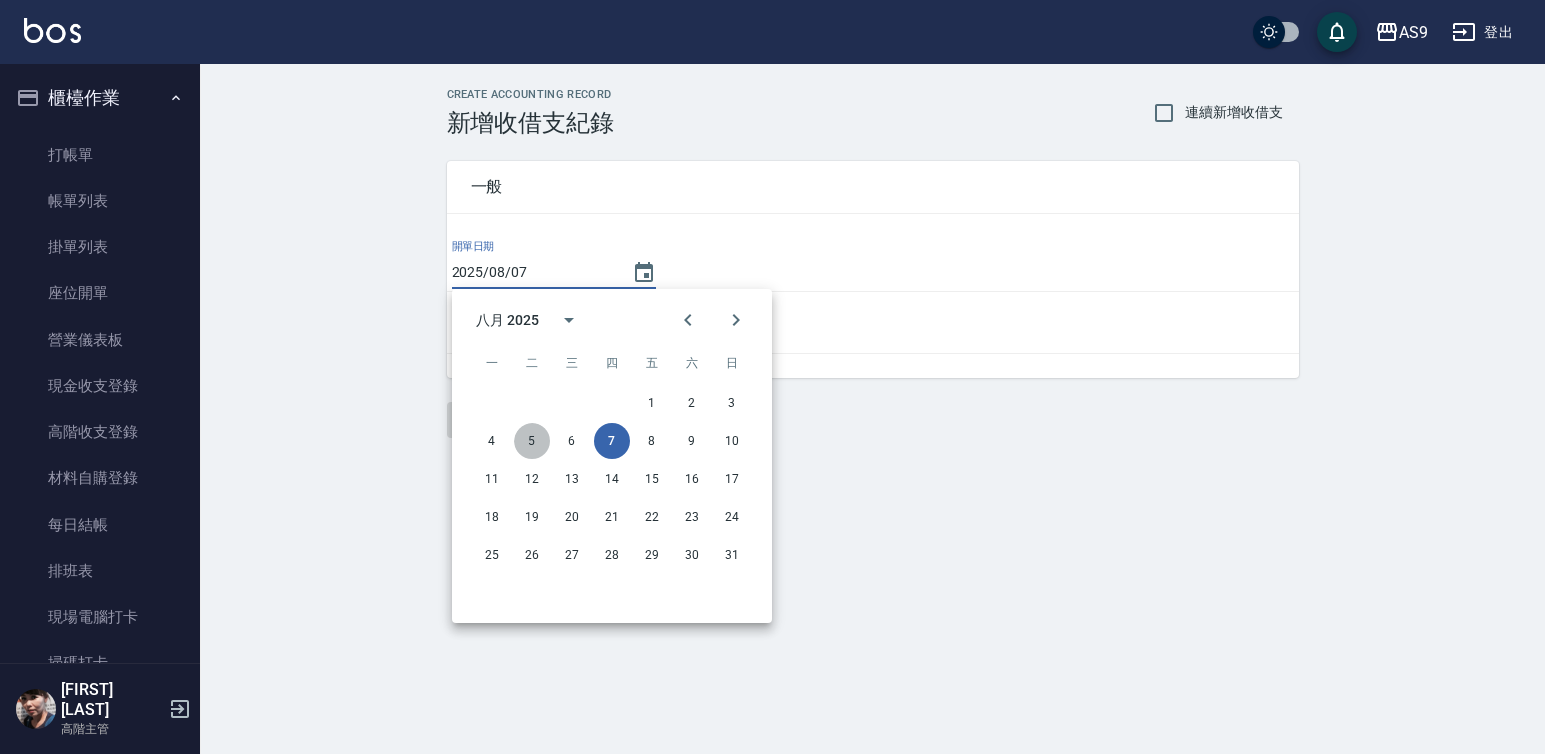 type on "2025/08/05" 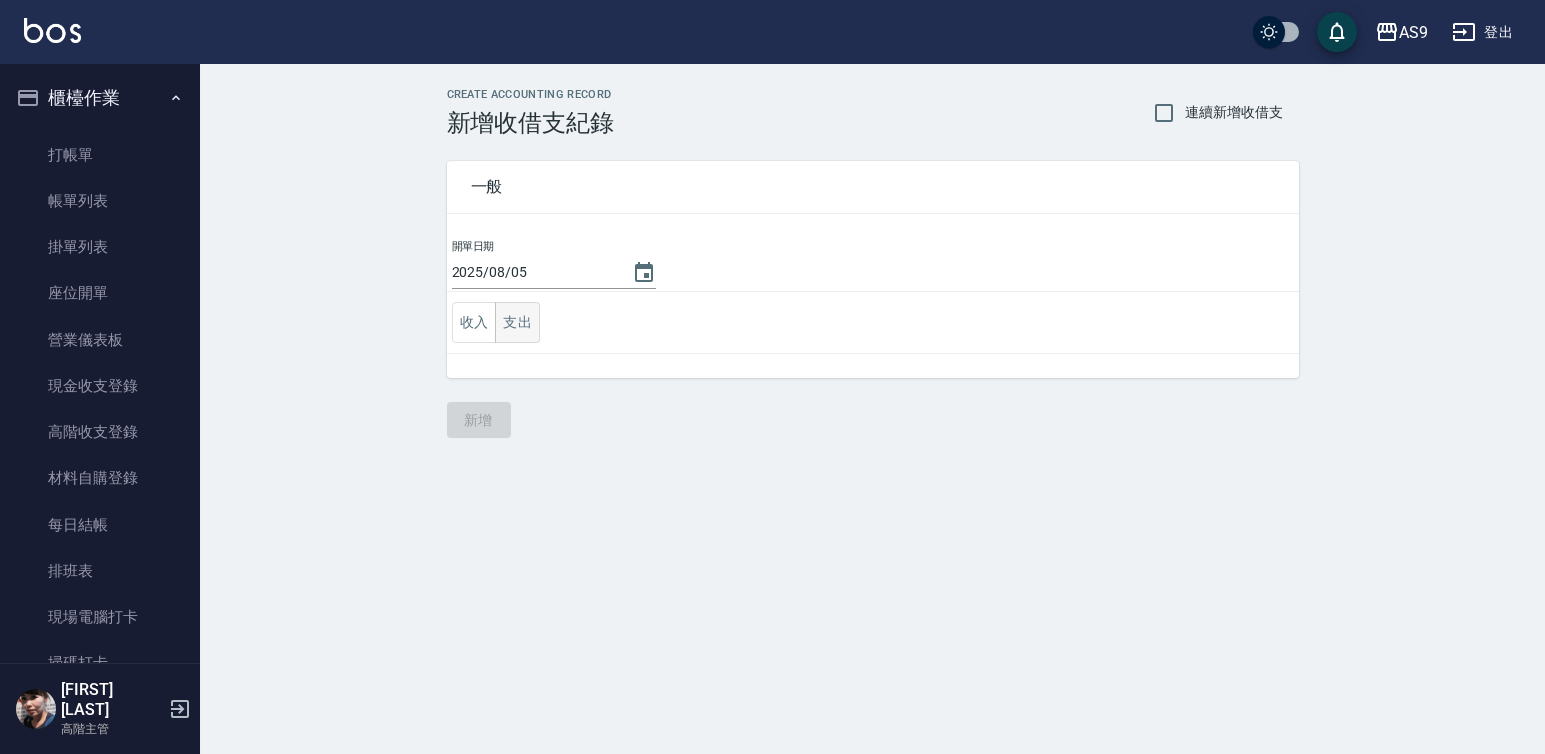 click on "支出" at bounding box center (517, 322) 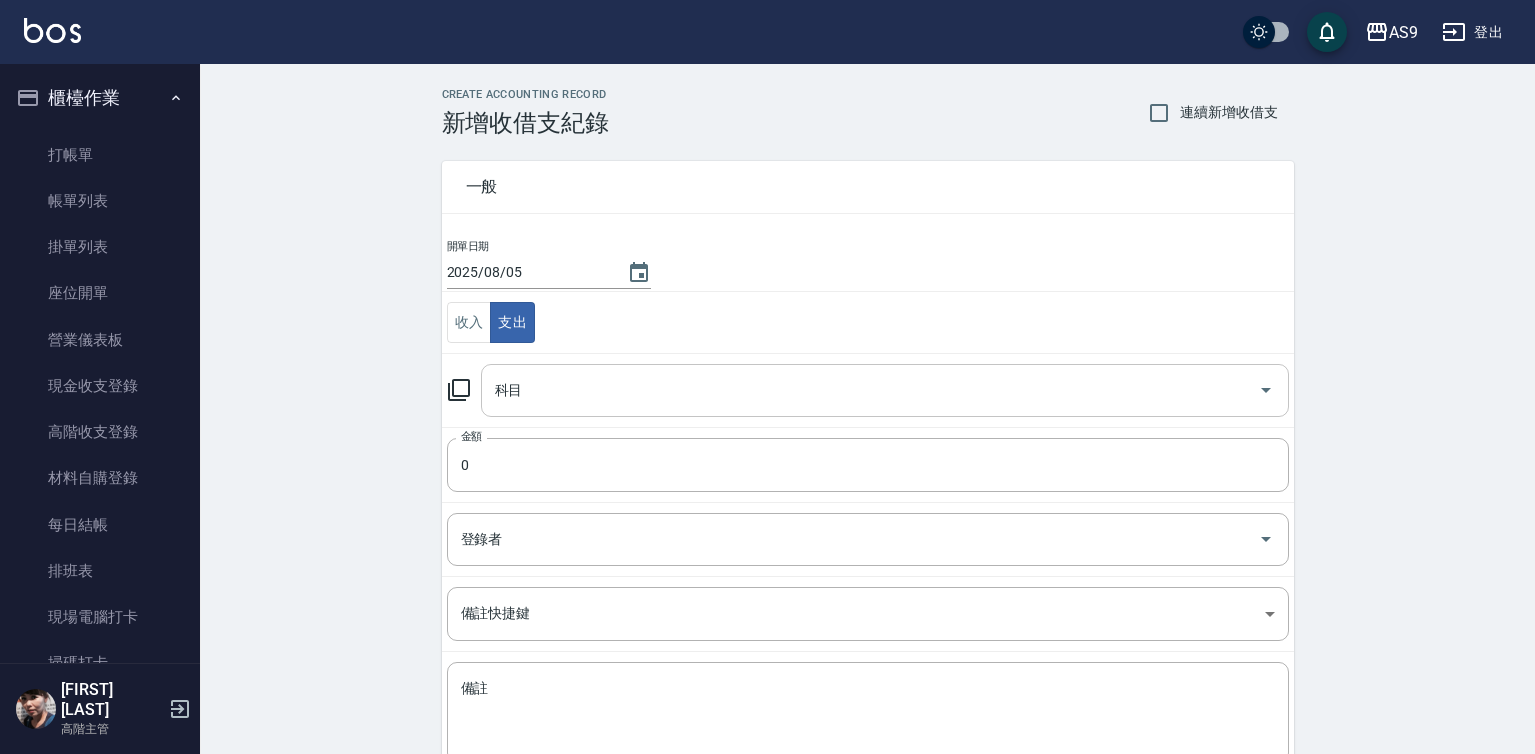 click on "科目" at bounding box center (870, 390) 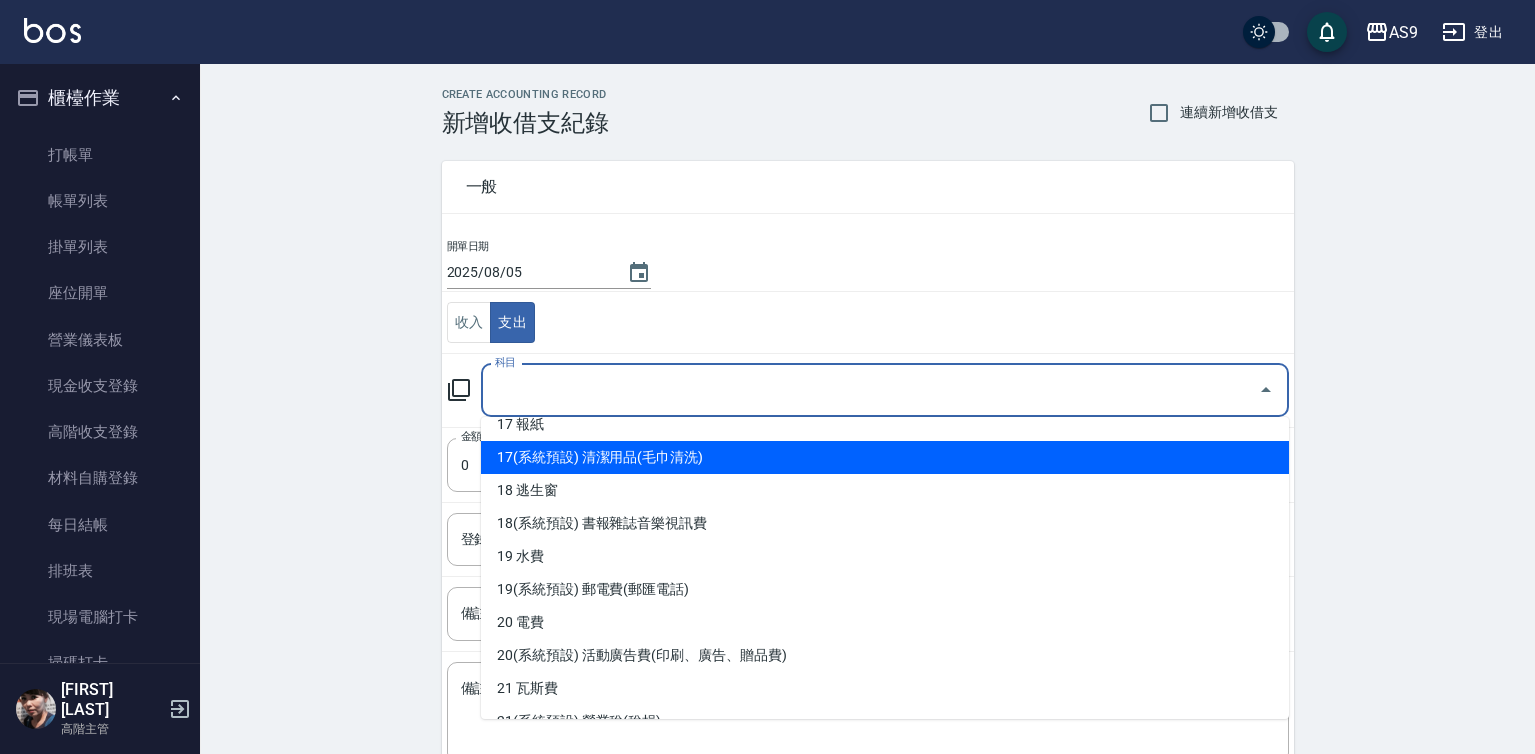 scroll, scrollTop: 800, scrollLeft: 0, axis: vertical 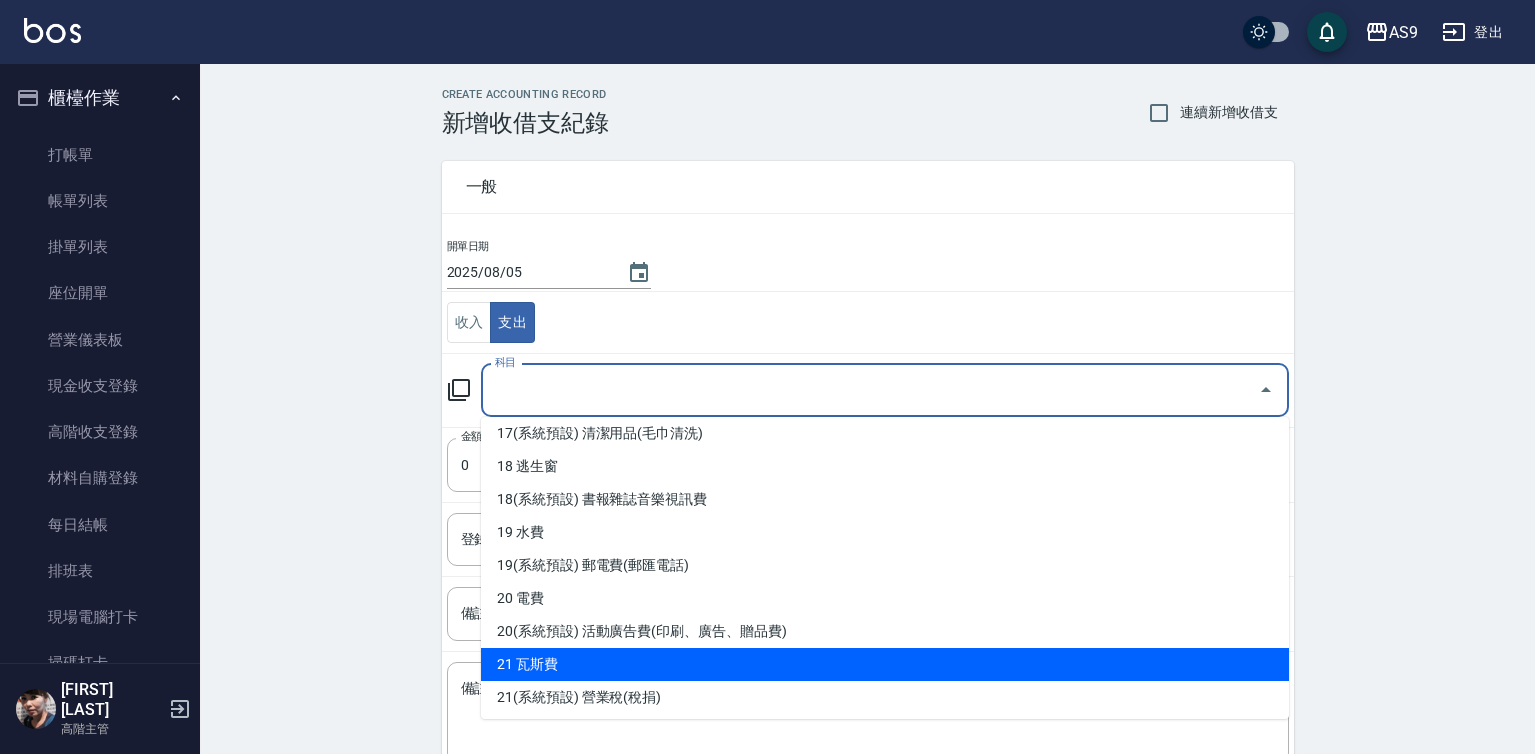 drag, startPoint x: 561, startPoint y: 675, endPoint x: 563, endPoint y: 645, distance: 30.066593 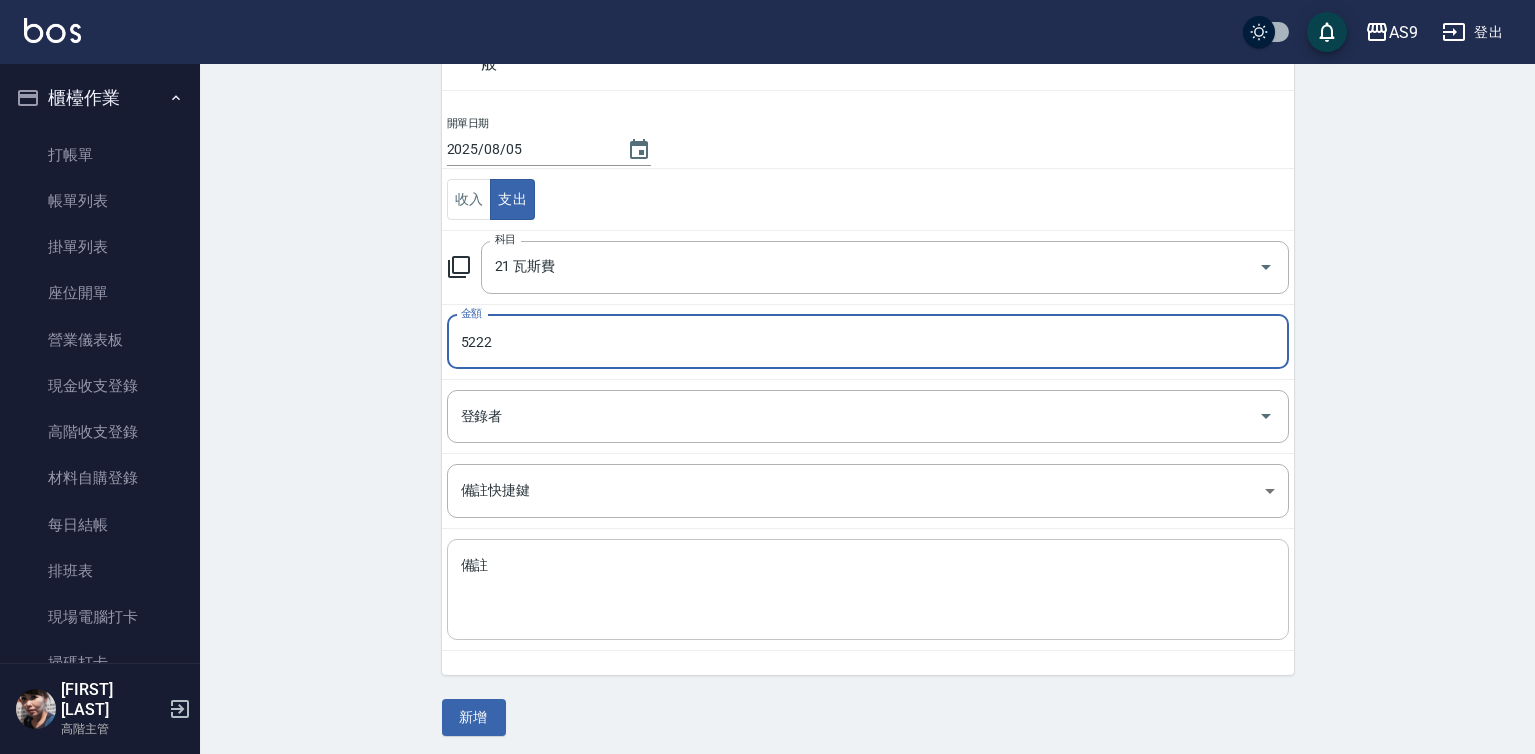scroll, scrollTop: 129, scrollLeft: 0, axis: vertical 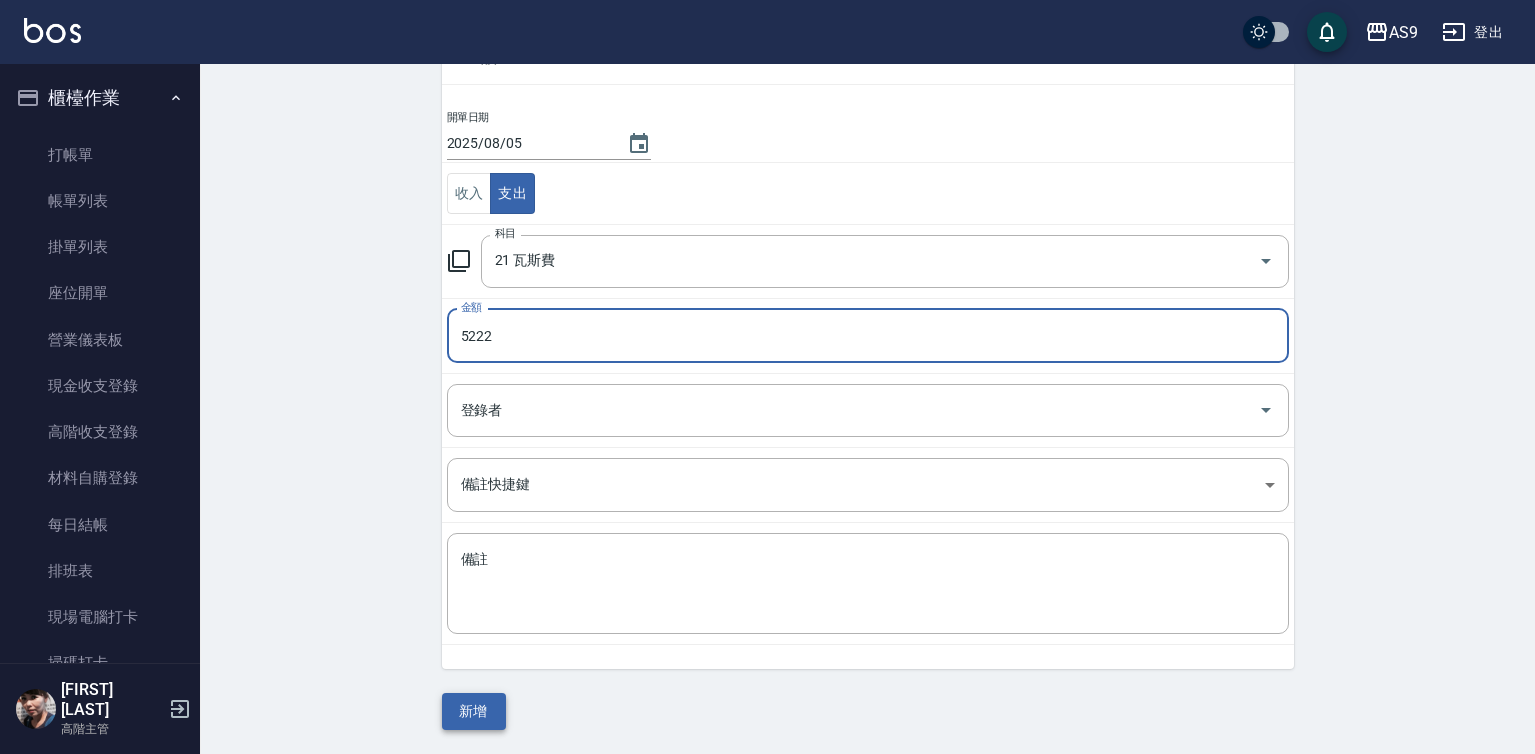 type on "5222" 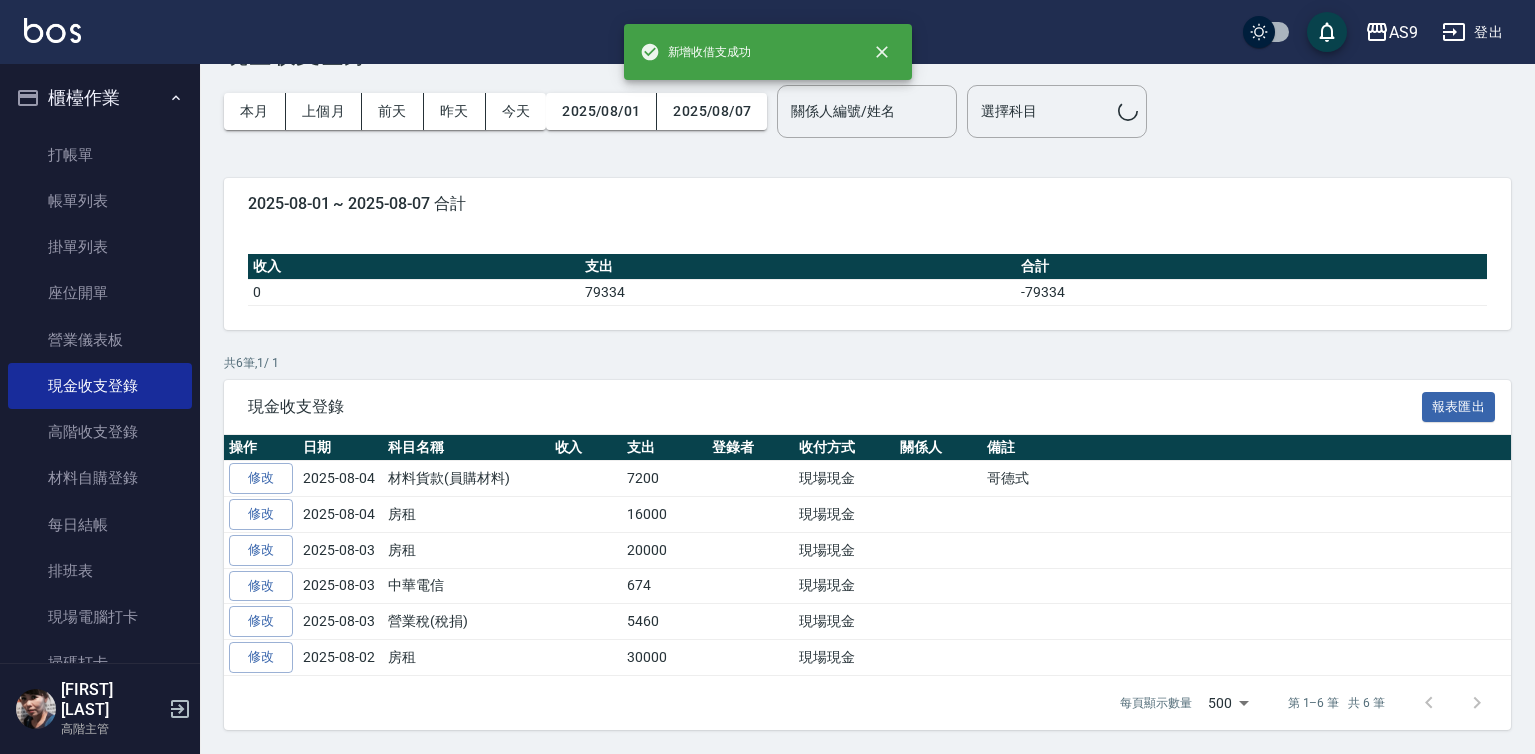 scroll, scrollTop: 0, scrollLeft: 0, axis: both 